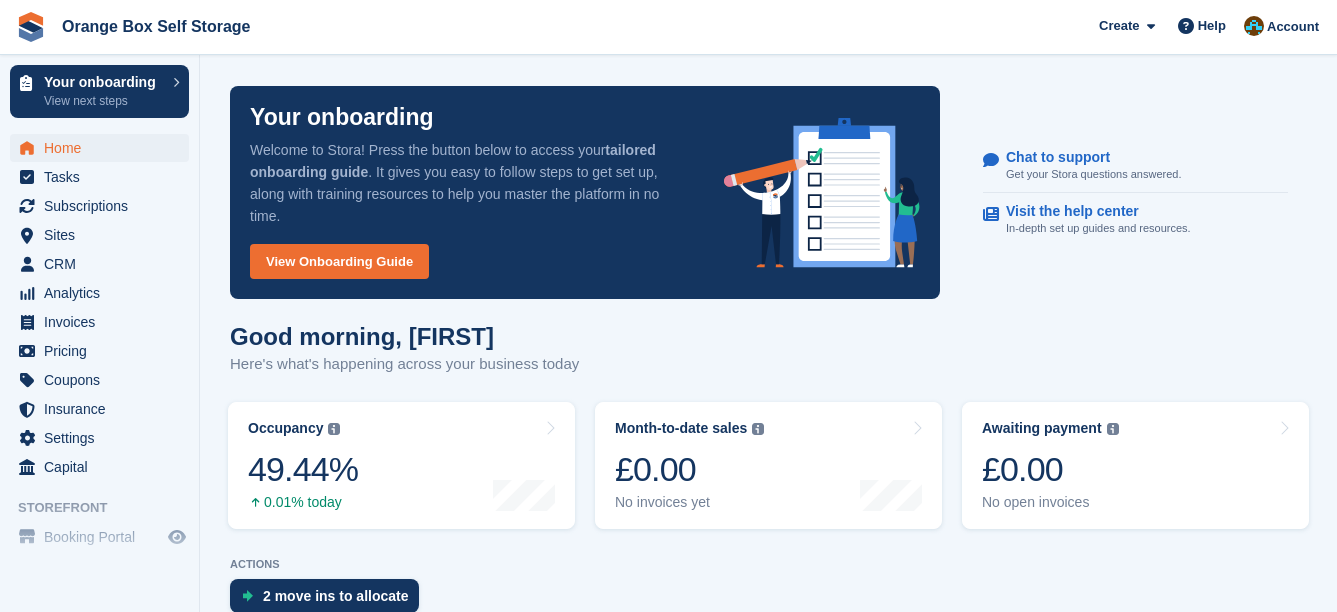 scroll, scrollTop: 0, scrollLeft: 0, axis: both 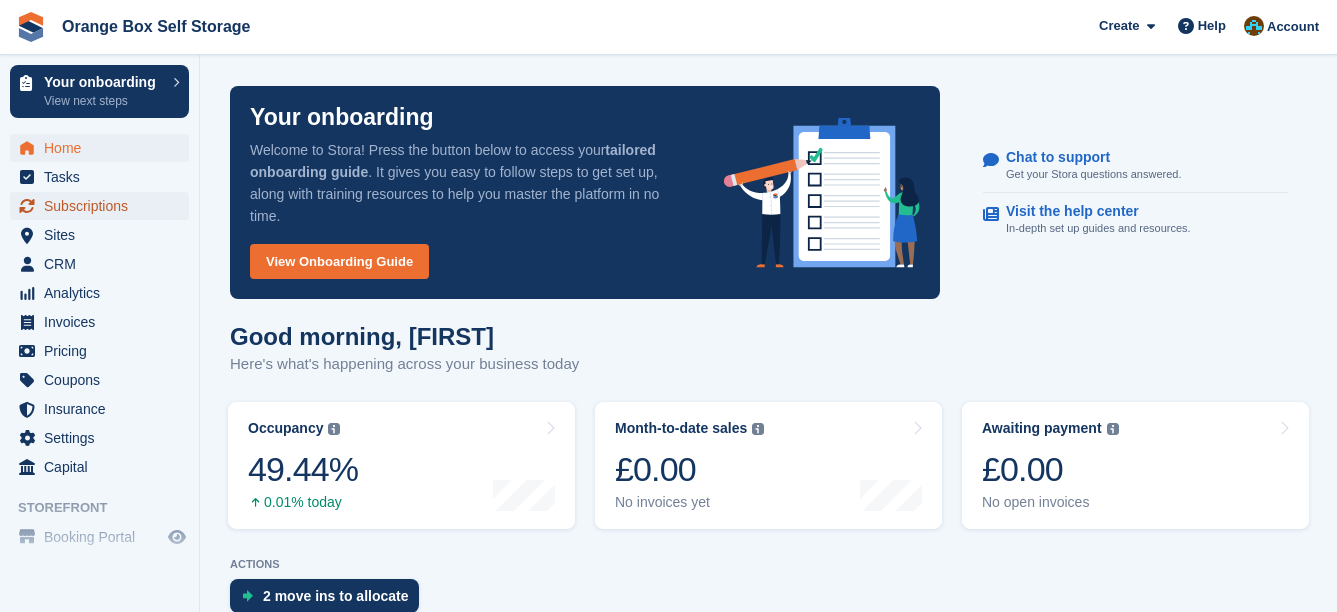 click on "Subscriptions" at bounding box center (104, 206) 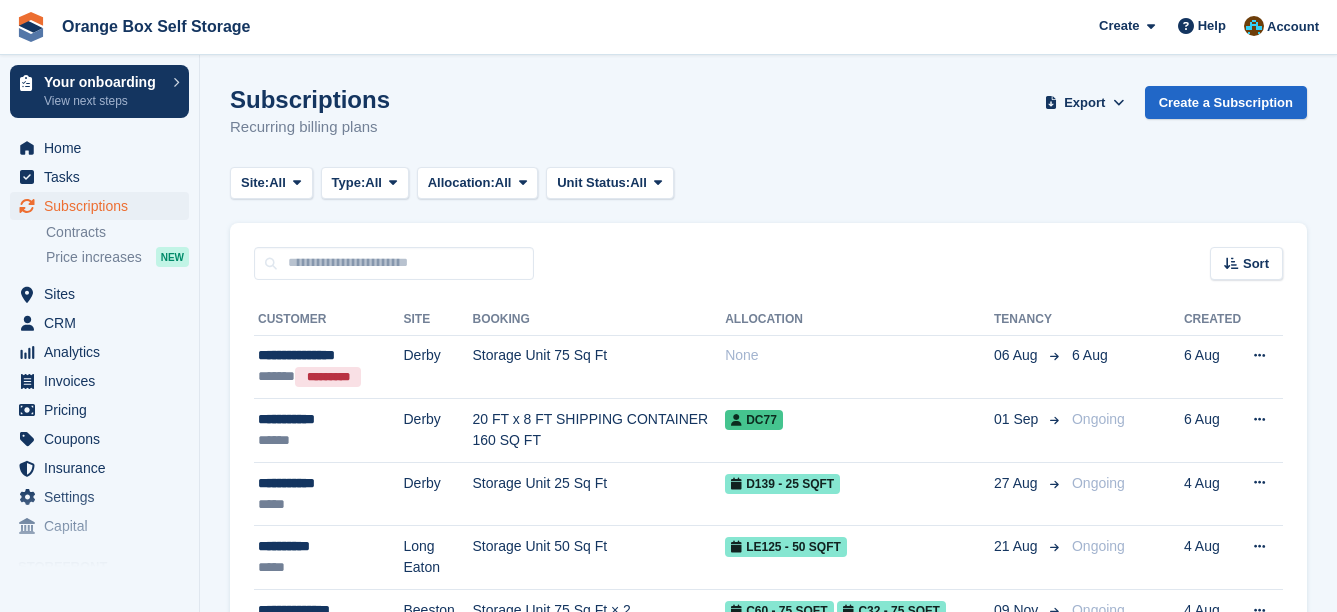 scroll, scrollTop: 0, scrollLeft: 0, axis: both 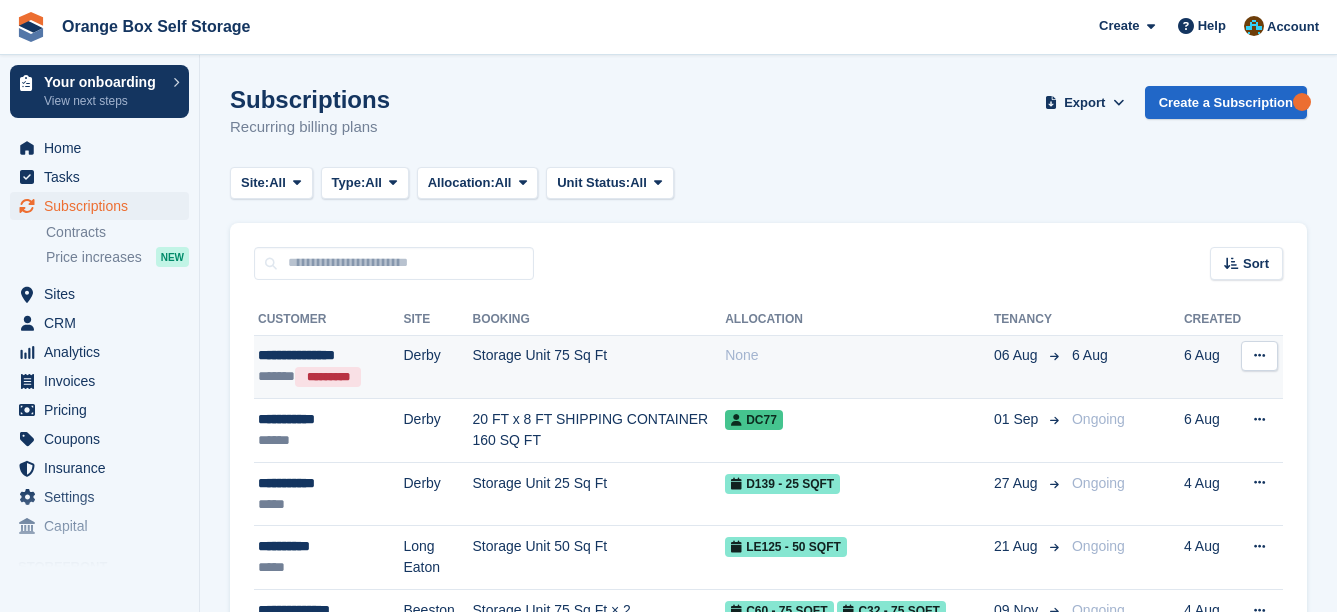 click on "Storage Unit 75 Sq Ft" at bounding box center [598, 367] 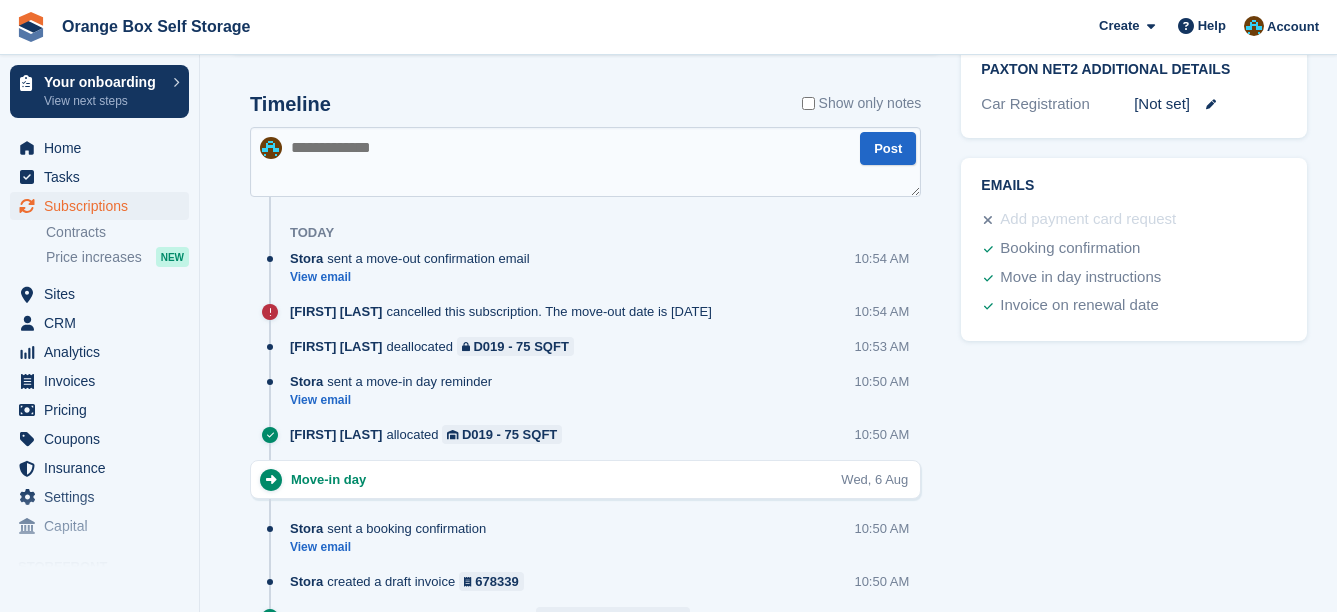 scroll, scrollTop: 998, scrollLeft: 0, axis: vertical 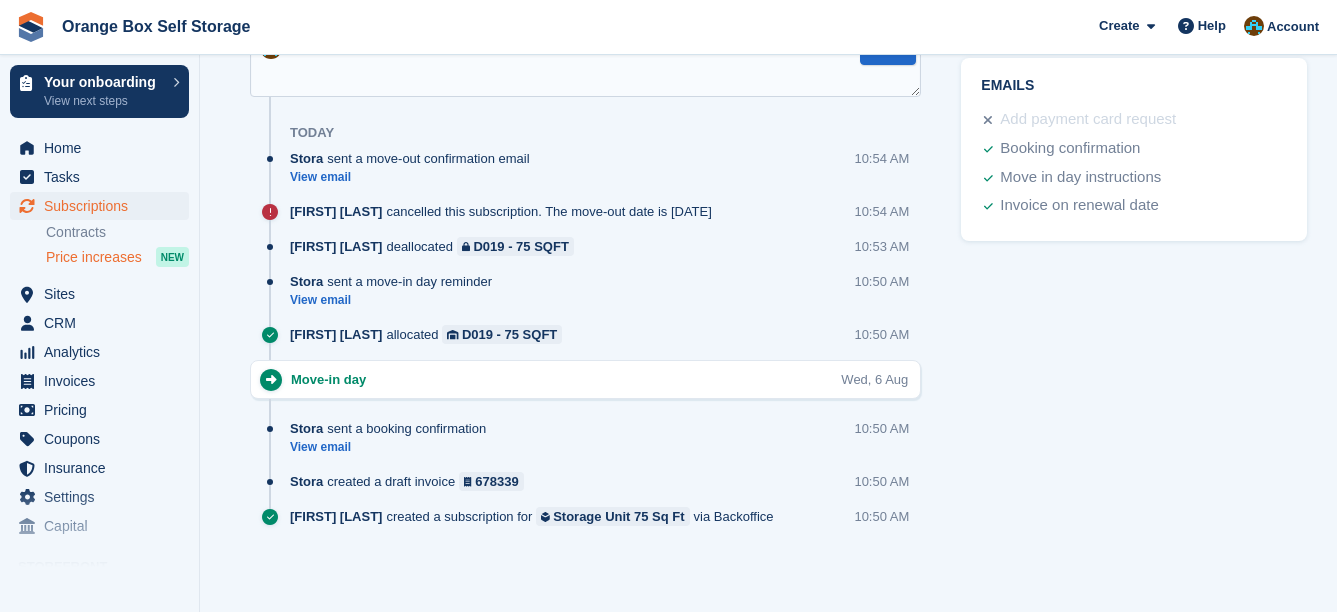 click on "Price increases" at bounding box center [94, 257] 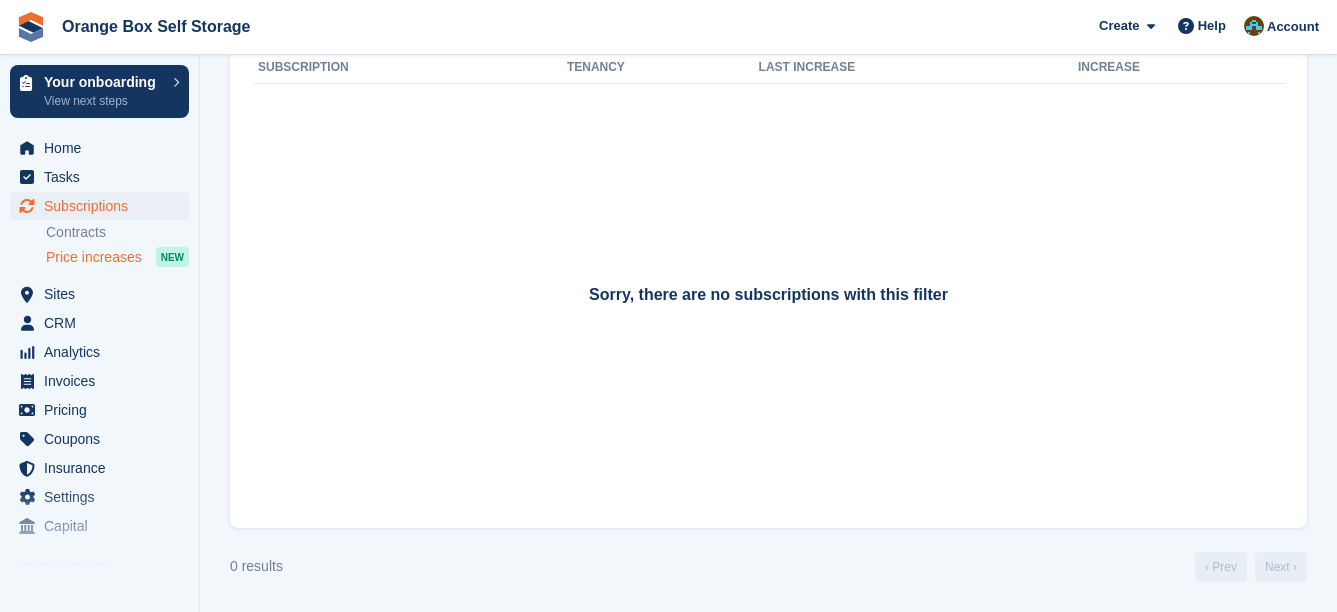scroll, scrollTop: 0, scrollLeft: 0, axis: both 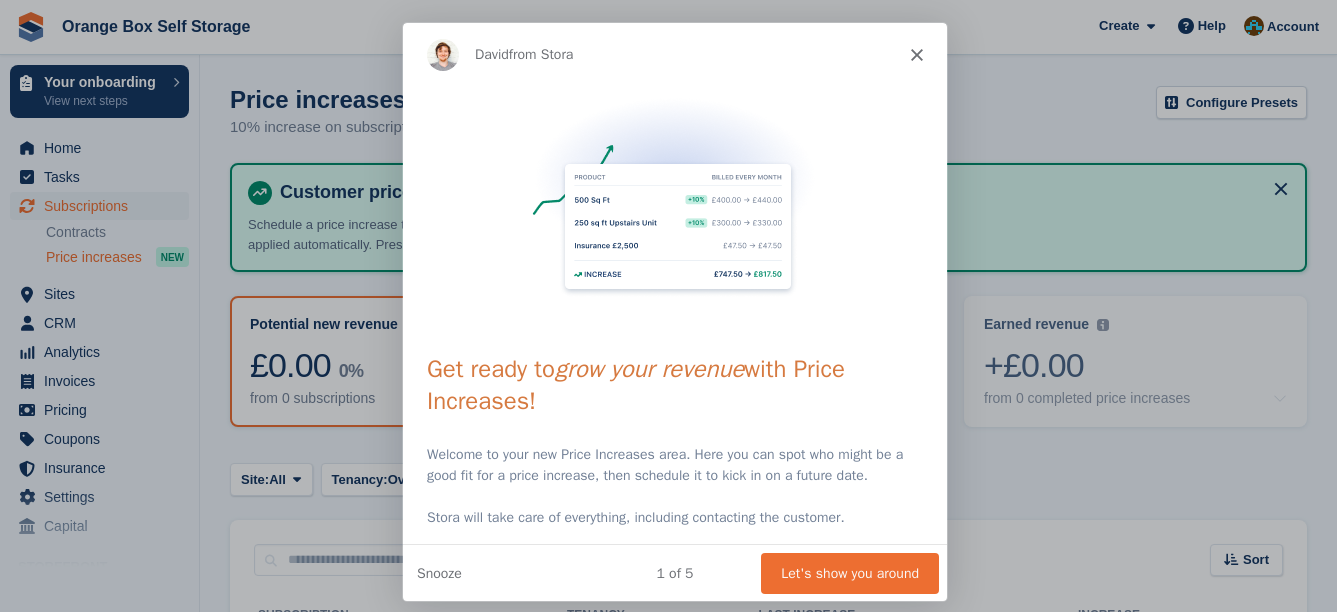 click 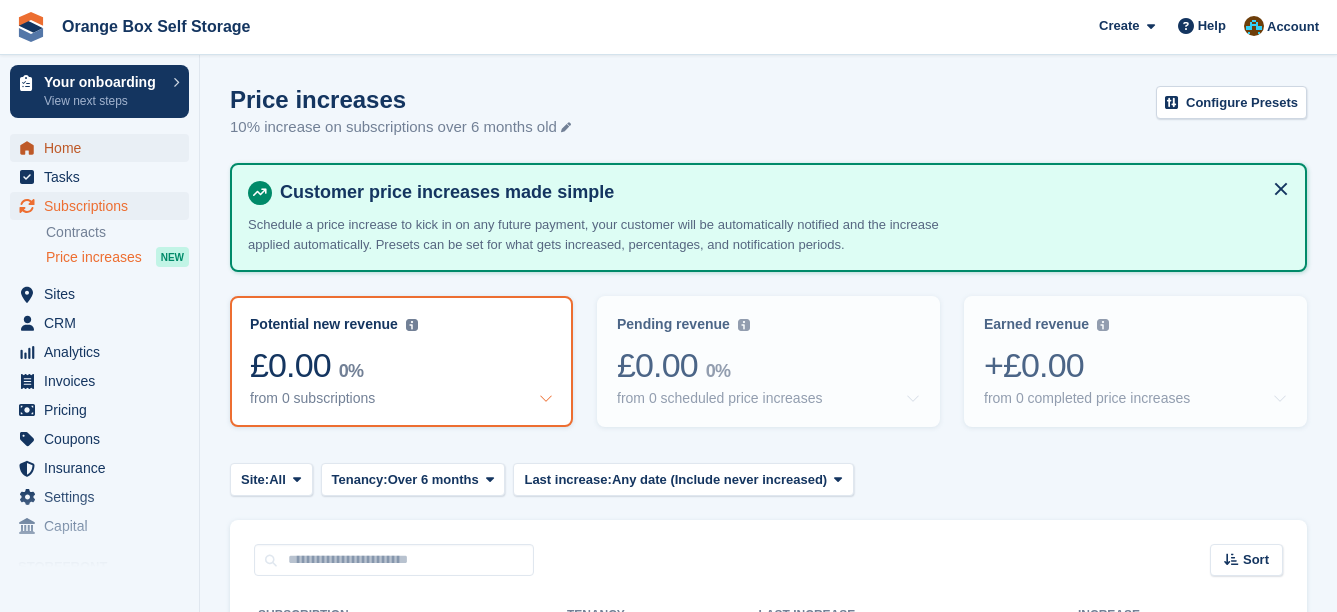 click on "Home" at bounding box center [104, 148] 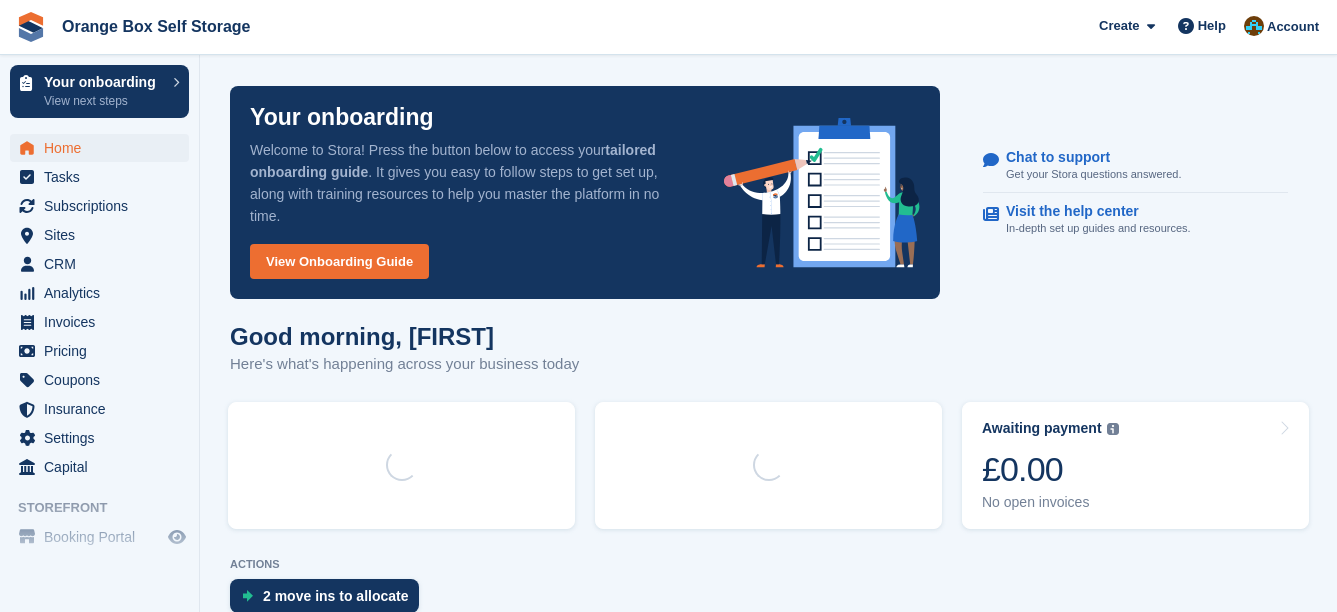 click on "Your onboarding" at bounding box center (103, 82) 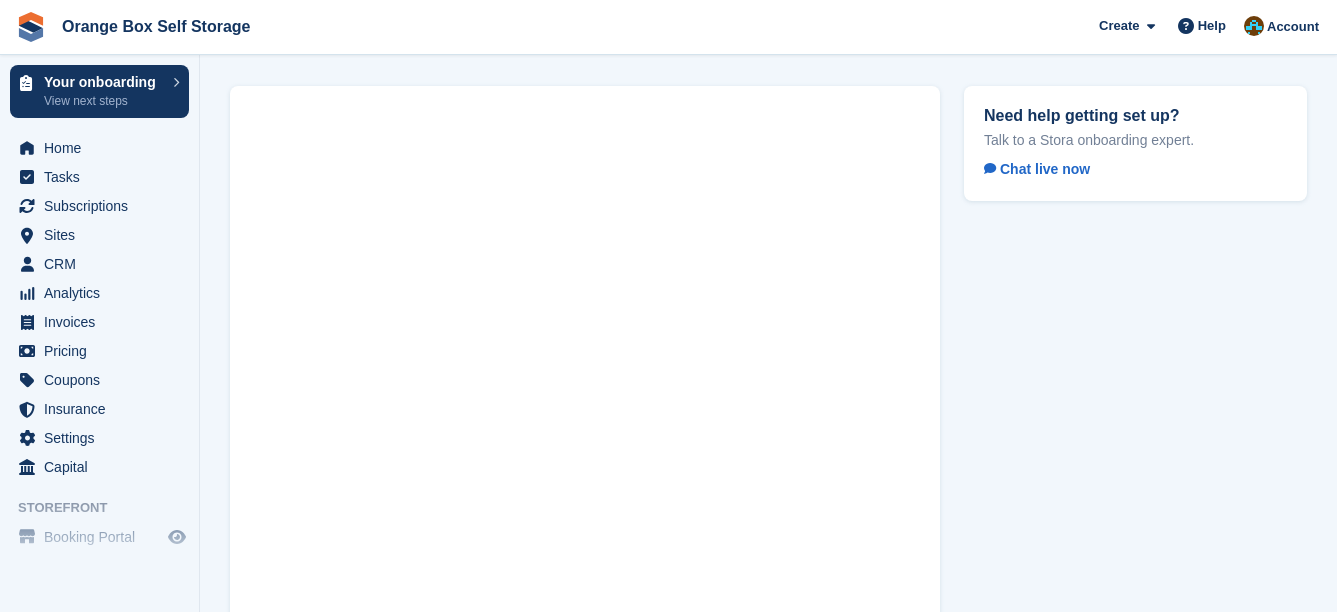 scroll, scrollTop: 0, scrollLeft: 0, axis: both 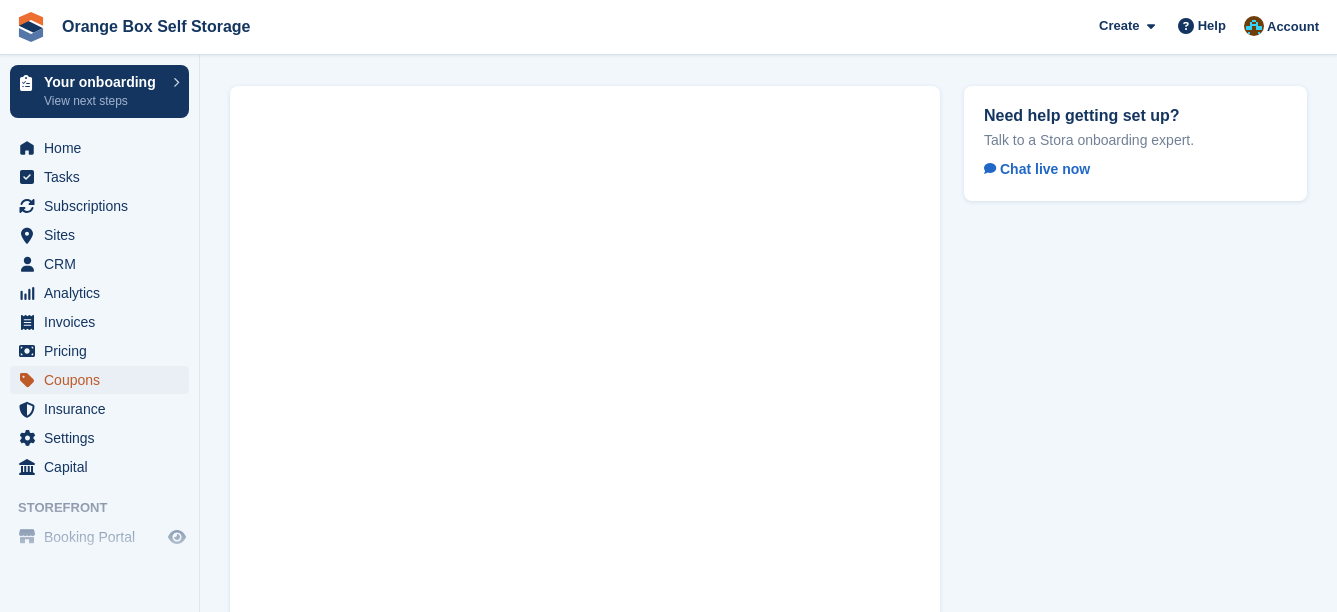 click on "Coupons" at bounding box center [104, 380] 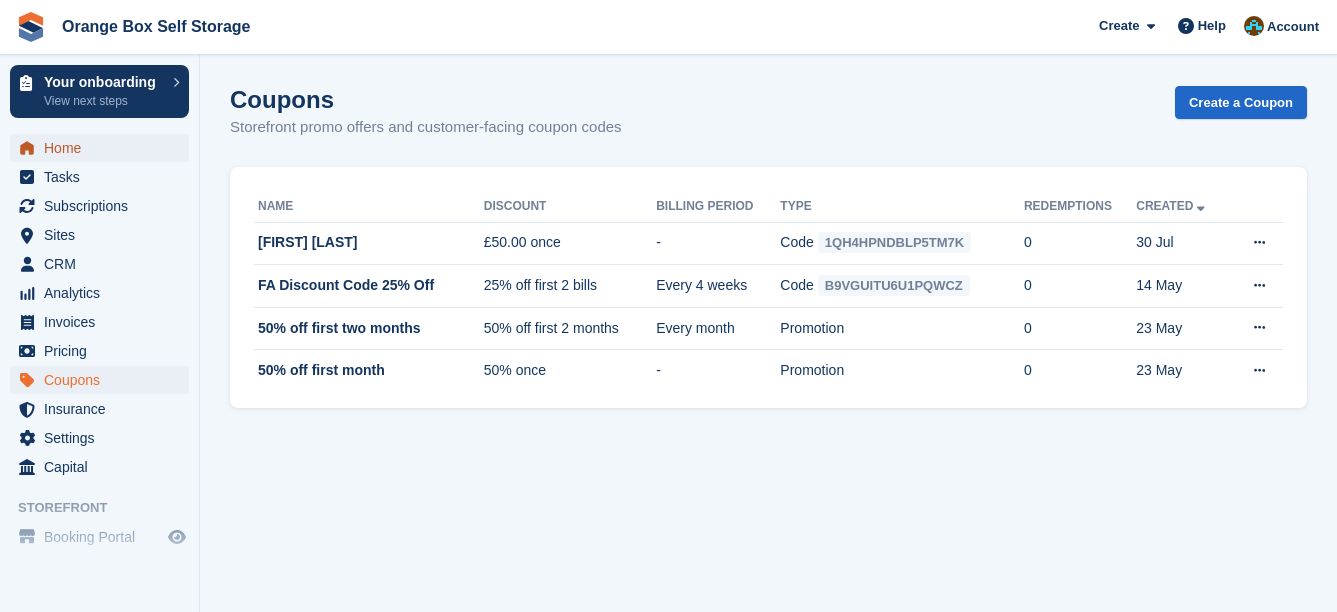 click on "Home" at bounding box center [104, 148] 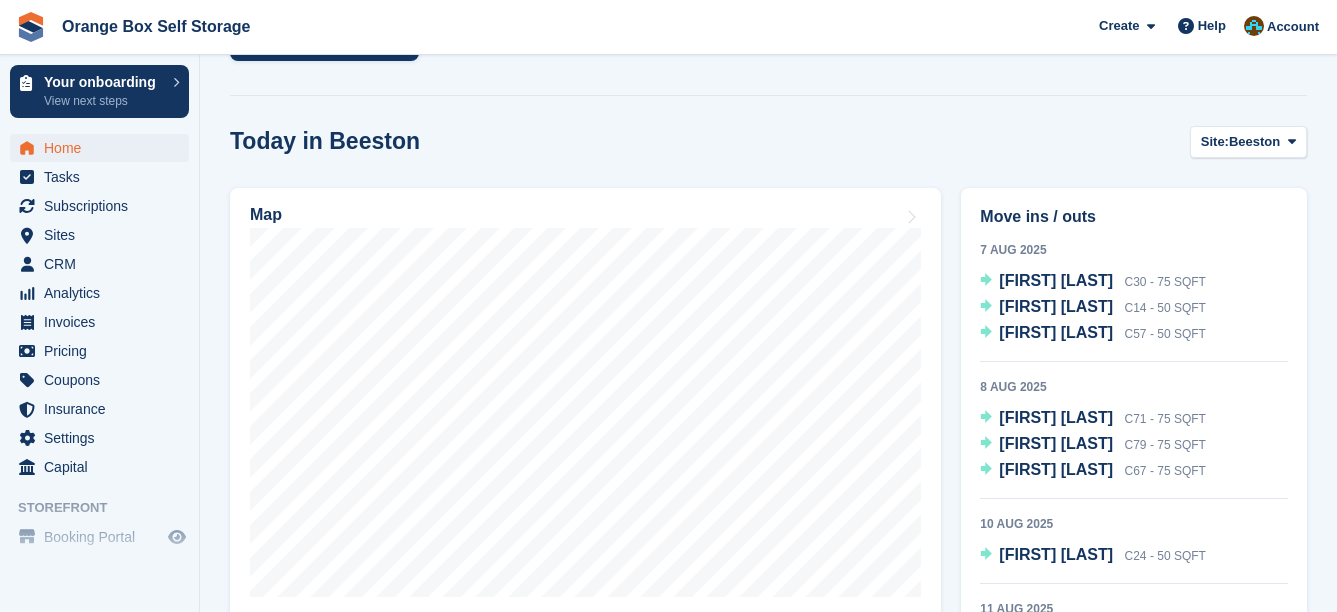 scroll, scrollTop: 600, scrollLeft: 0, axis: vertical 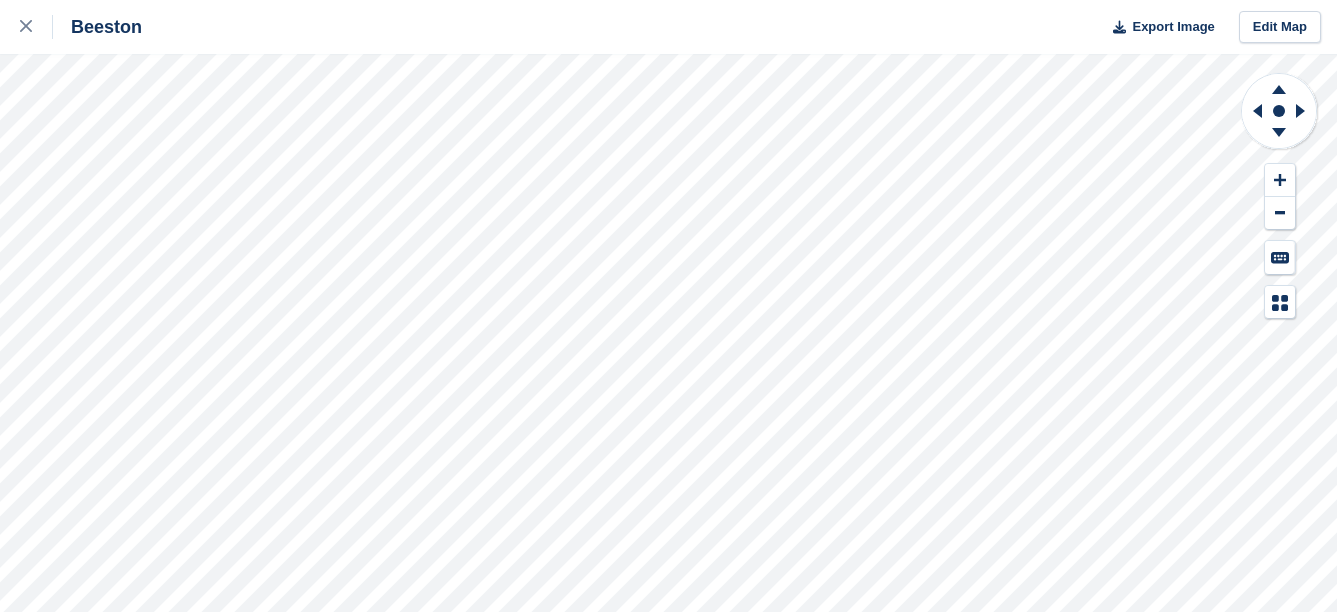 click on "Beeston Export Image Edit Map" at bounding box center (668, 306) 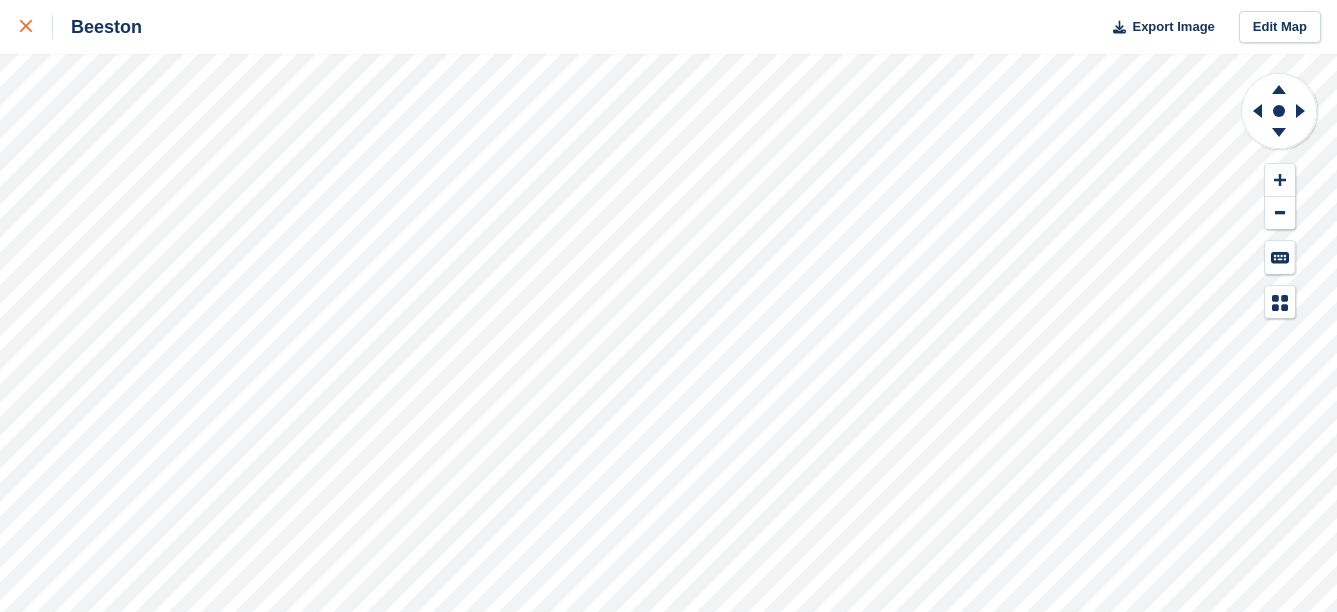 click at bounding box center (36, 27) 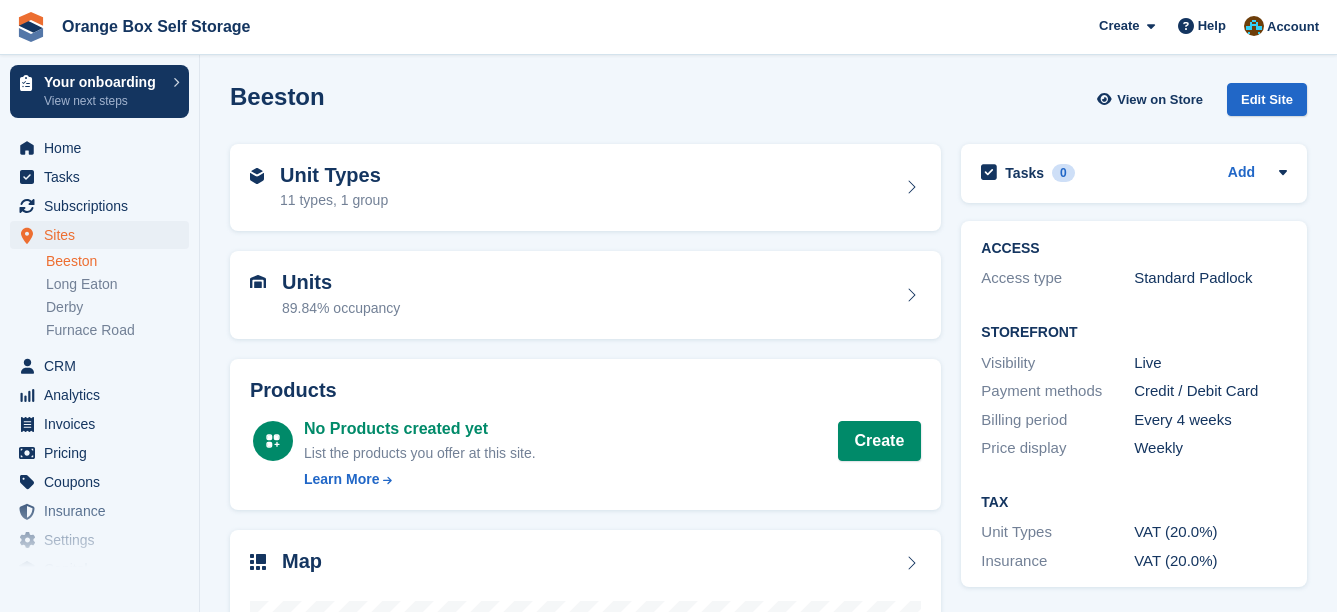 scroll, scrollTop: 0, scrollLeft: 0, axis: both 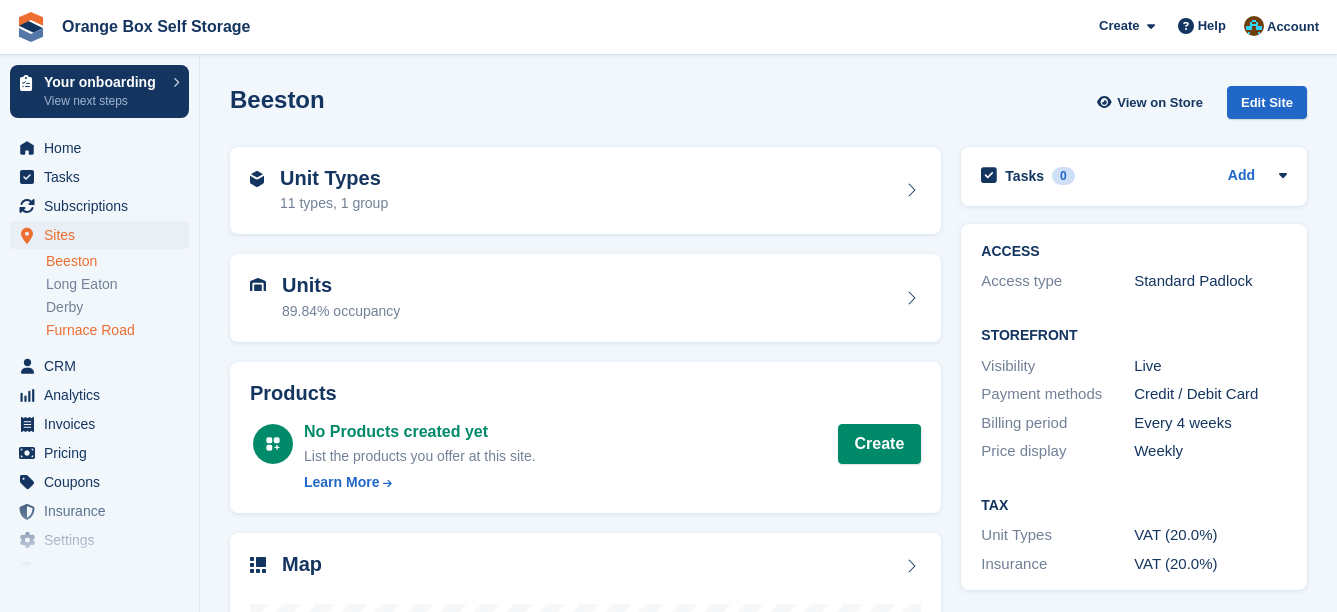 click on "Furnace Road" at bounding box center (117, 330) 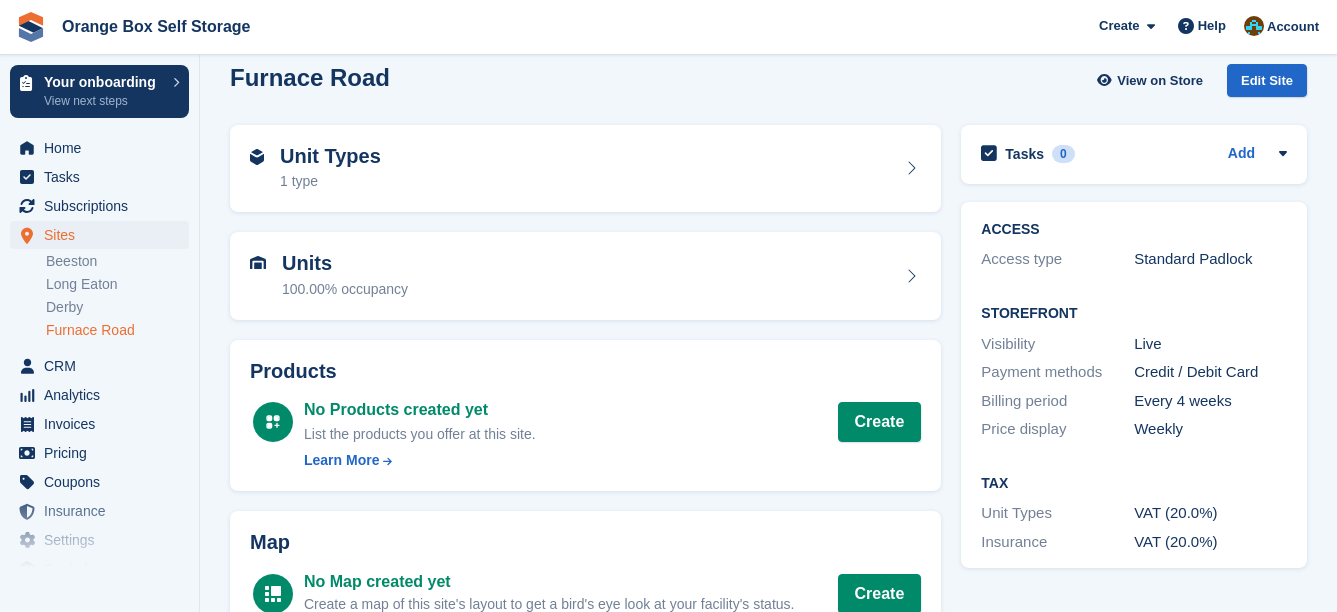 scroll, scrollTop: 0, scrollLeft: 0, axis: both 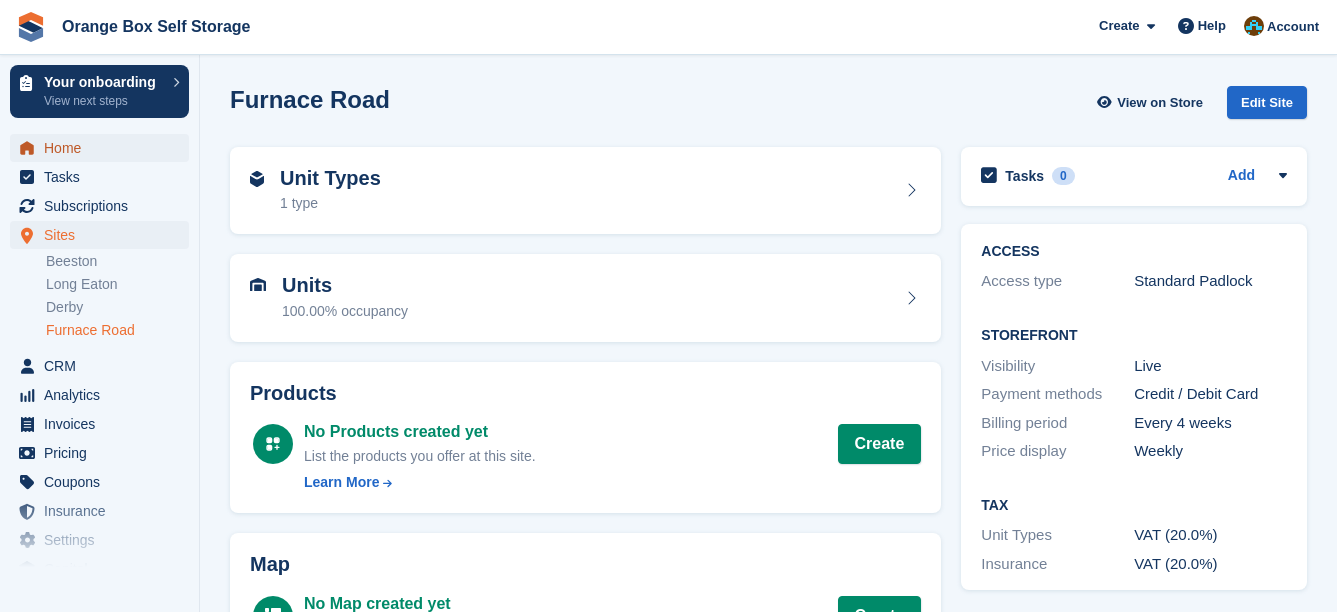 click on "Home" at bounding box center (104, 148) 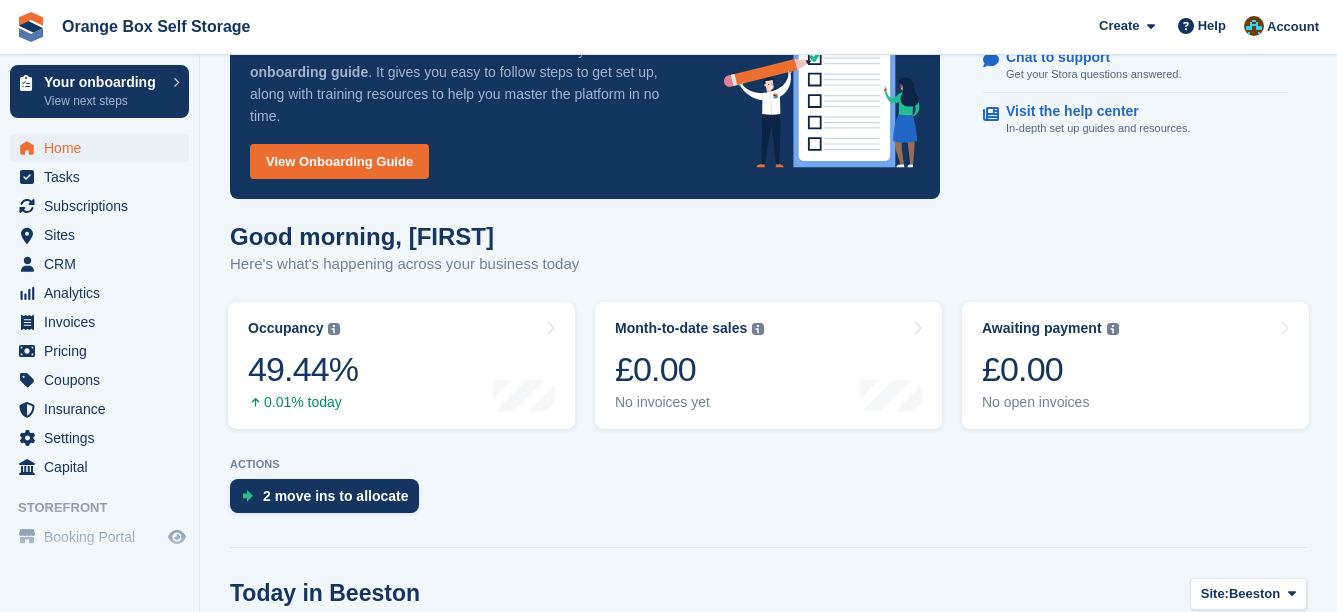 scroll, scrollTop: 400, scrollLeft: 0, axis: vertical 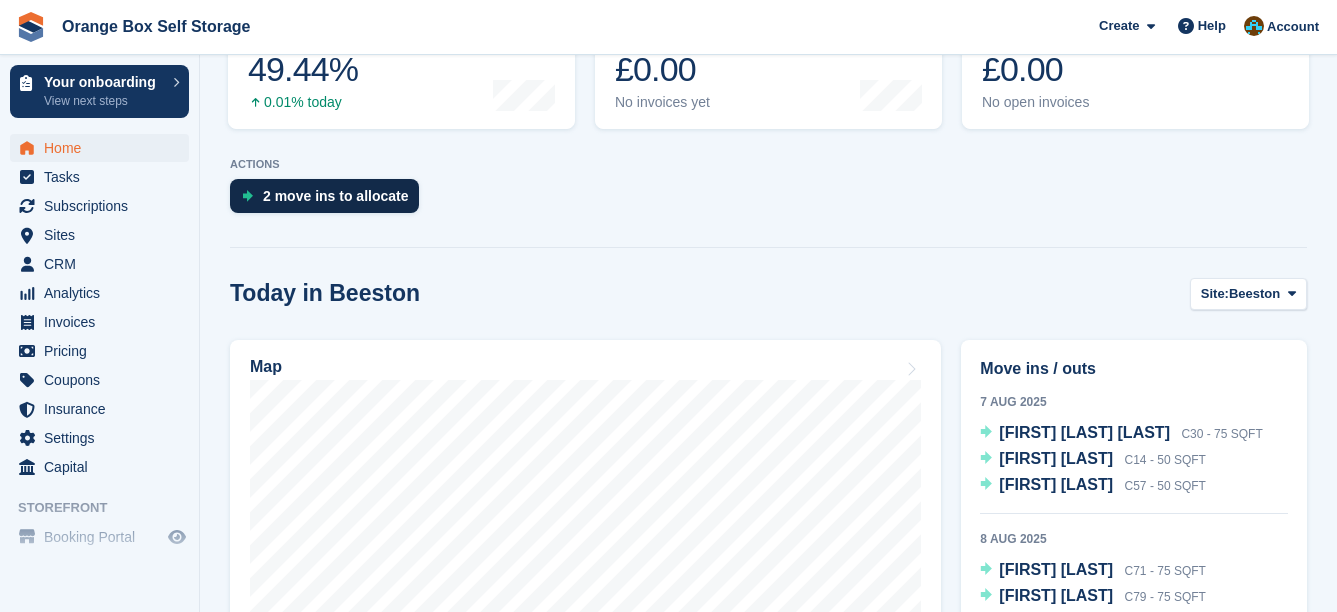 click on "2
move ins to allocate" at bounding box center [336, 196] 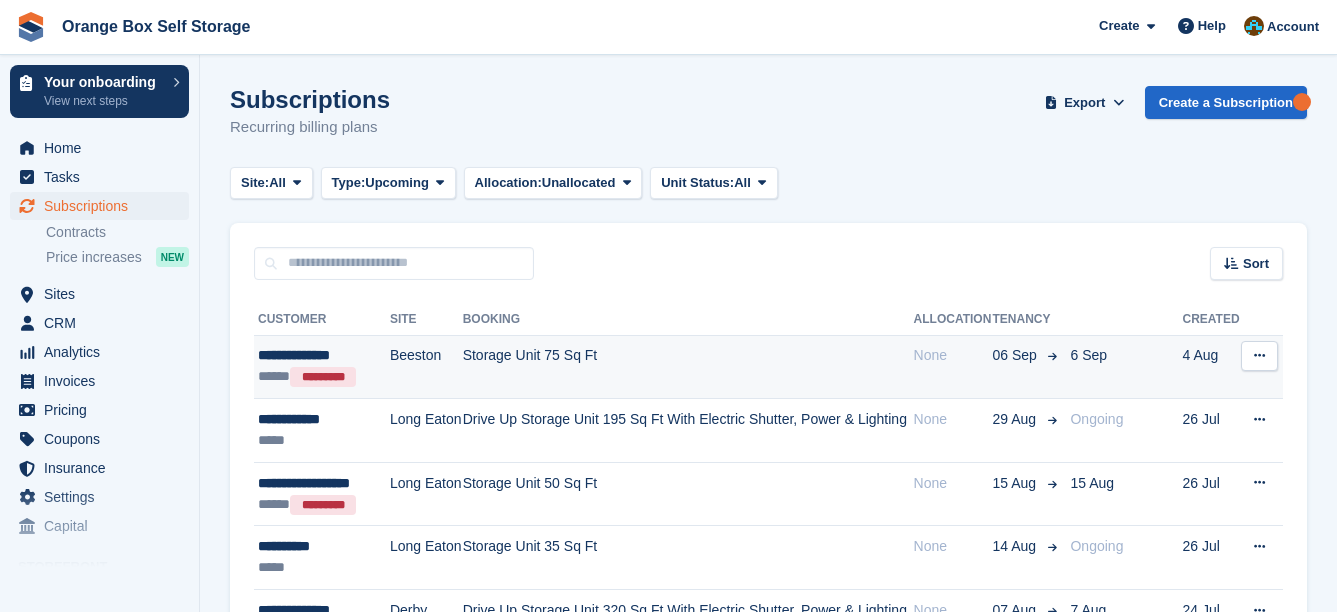 scroll, scrollTop: 100, scrollLeft: 0, axis: vertical 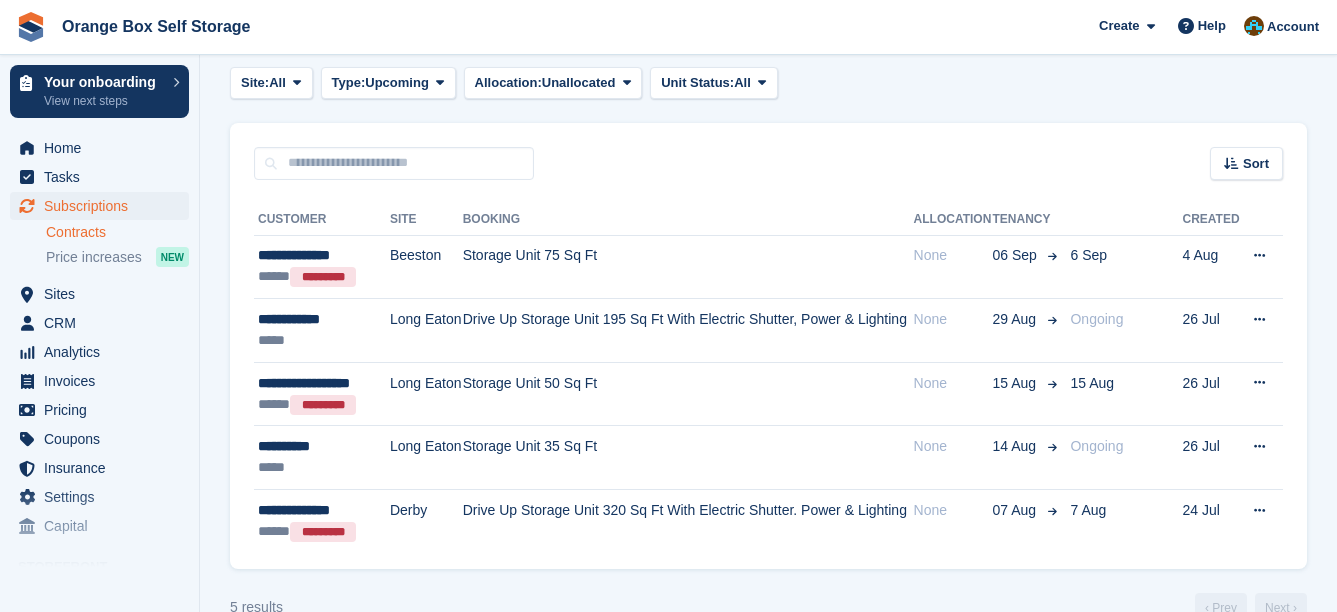 click on "Contracts" at bounding box center [117, 232] 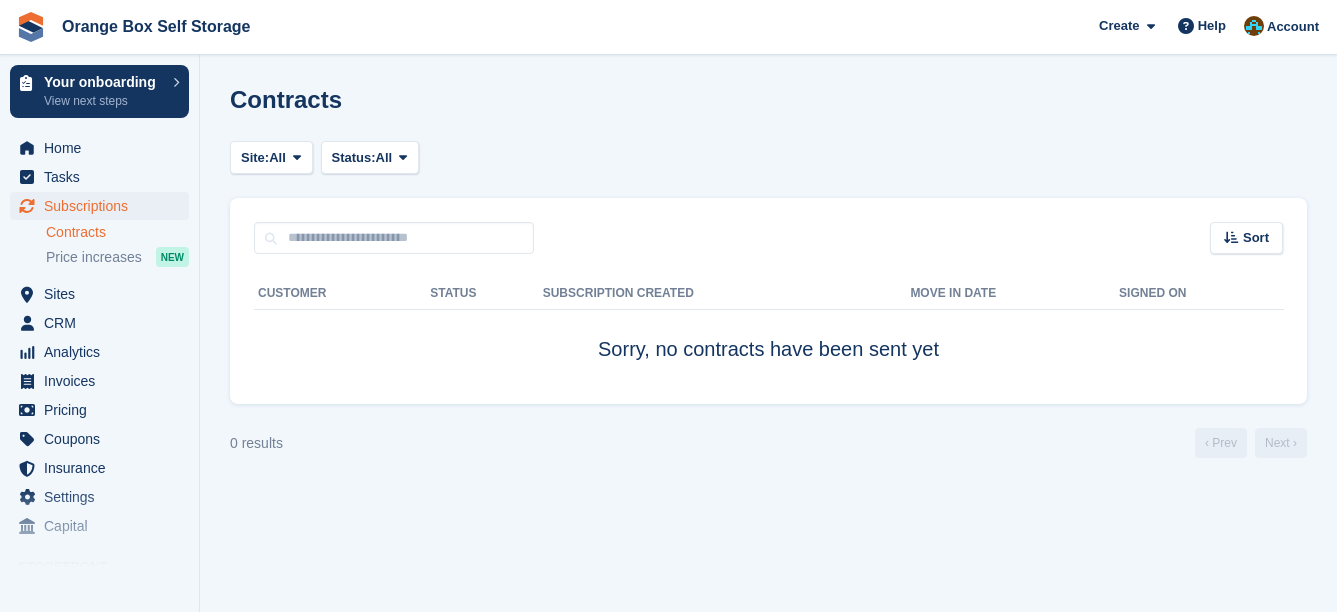 scroll, scrollTop: 0, scrollLeft: 0, axis: both 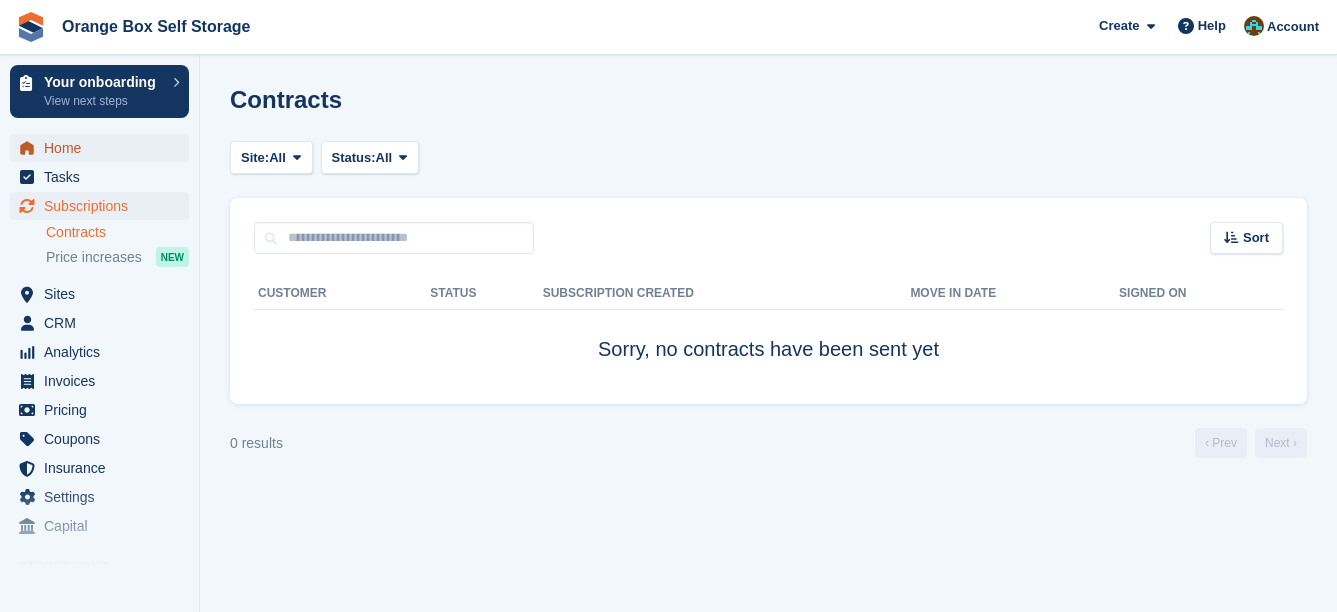 click on "Home" at bounding box center [104, 148] 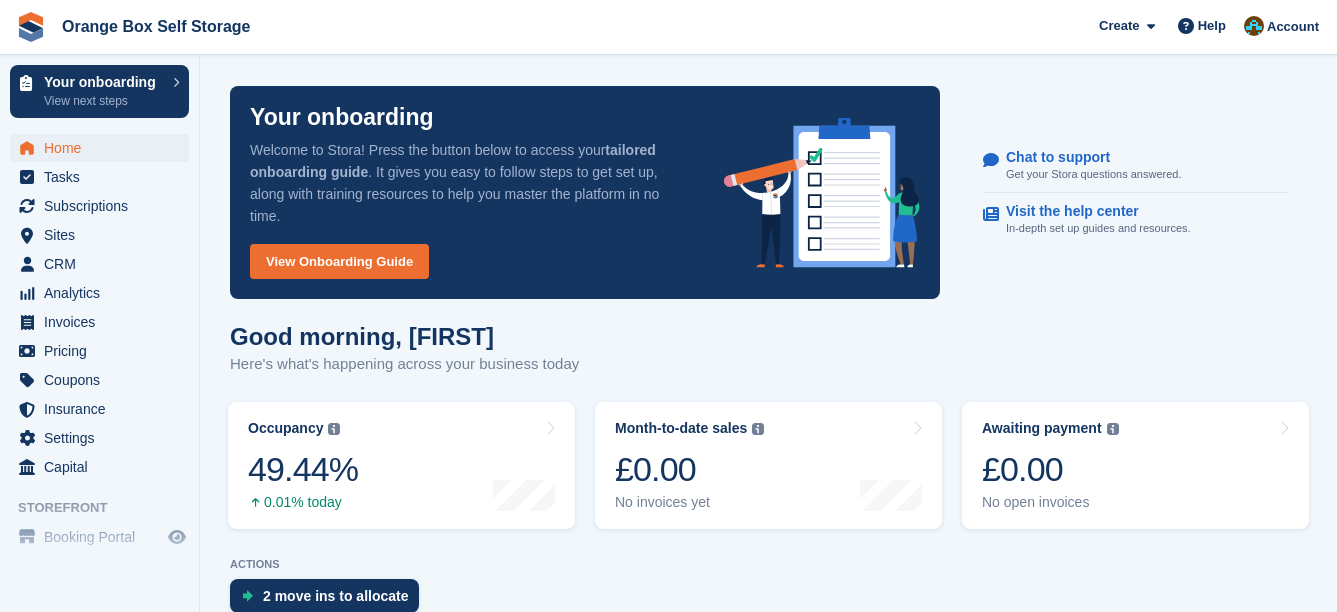 scroll, scrollTop: 134, scrollLeft: 0, axis: vertical 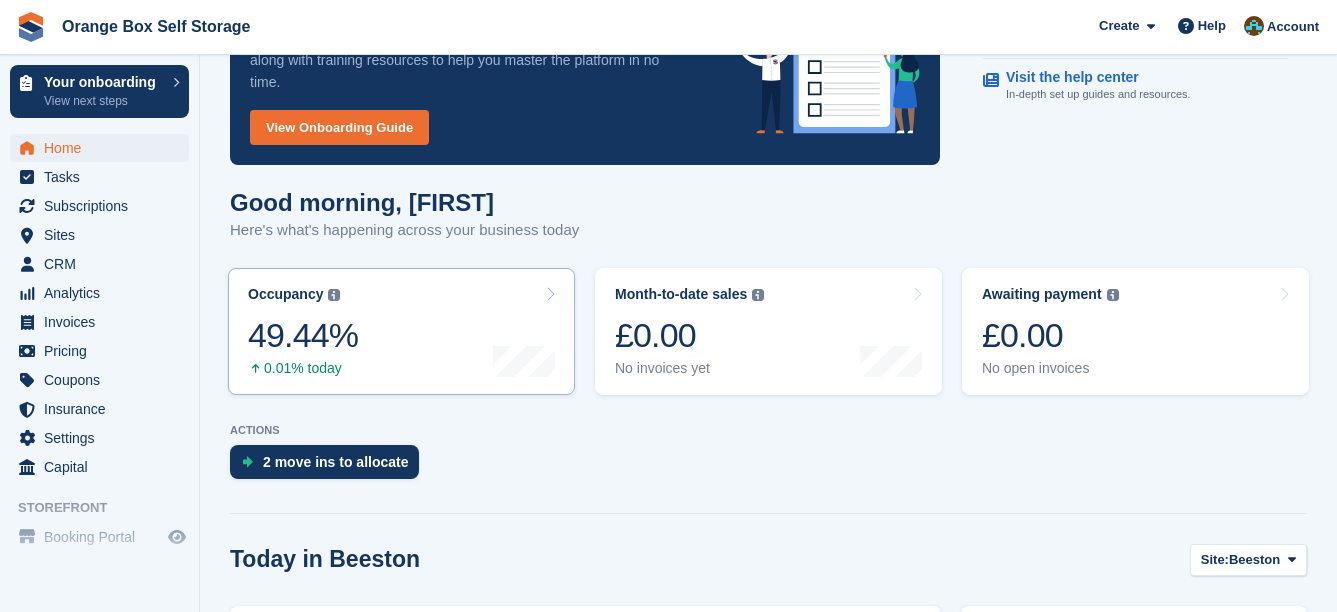 click at bounding box center (524, 331) 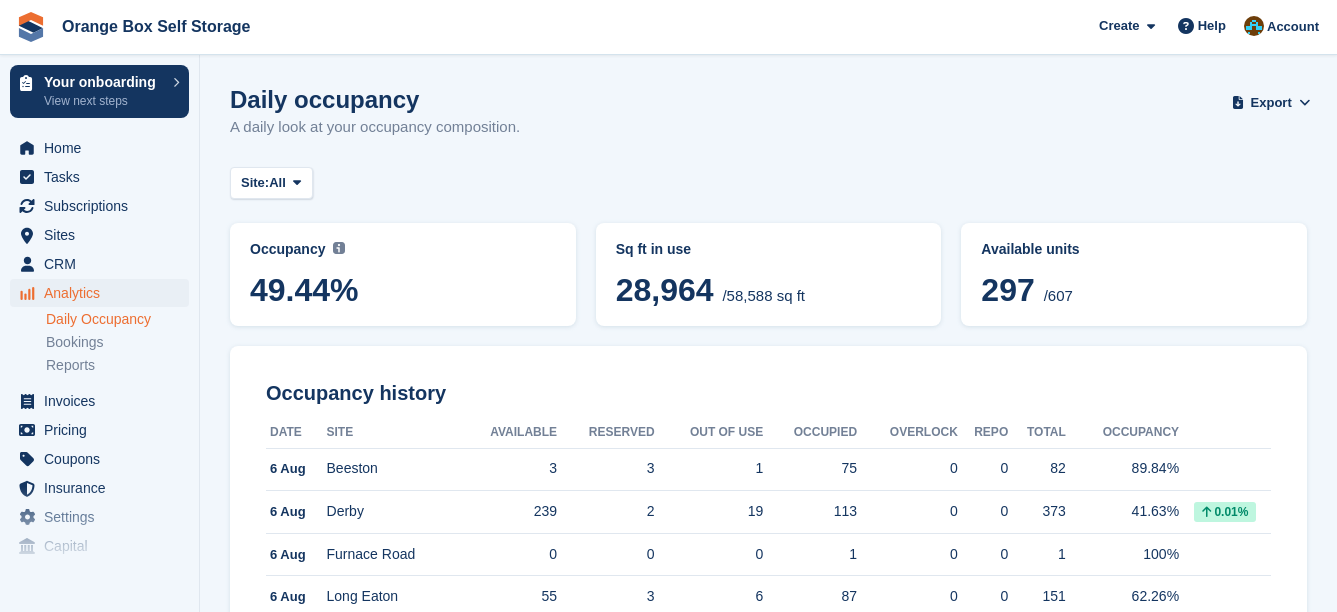 scroll, scrollTop: 100, scrollLeft: 0, axis: vertical 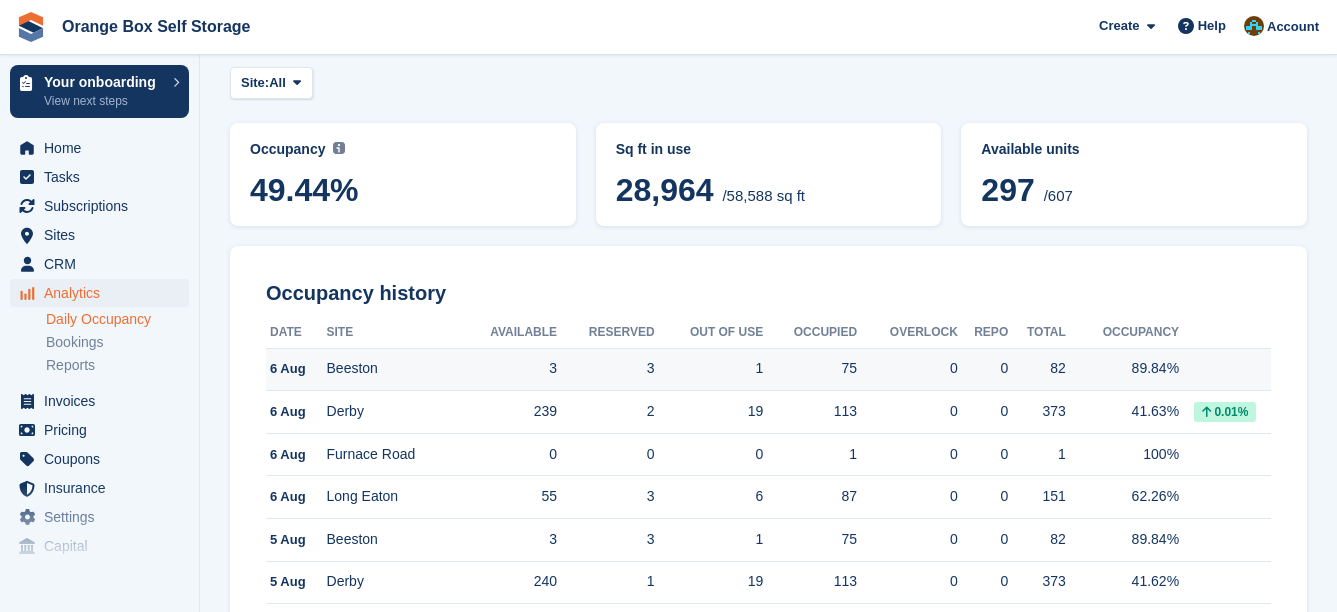 click on "3" at bounding box center [507, 369] 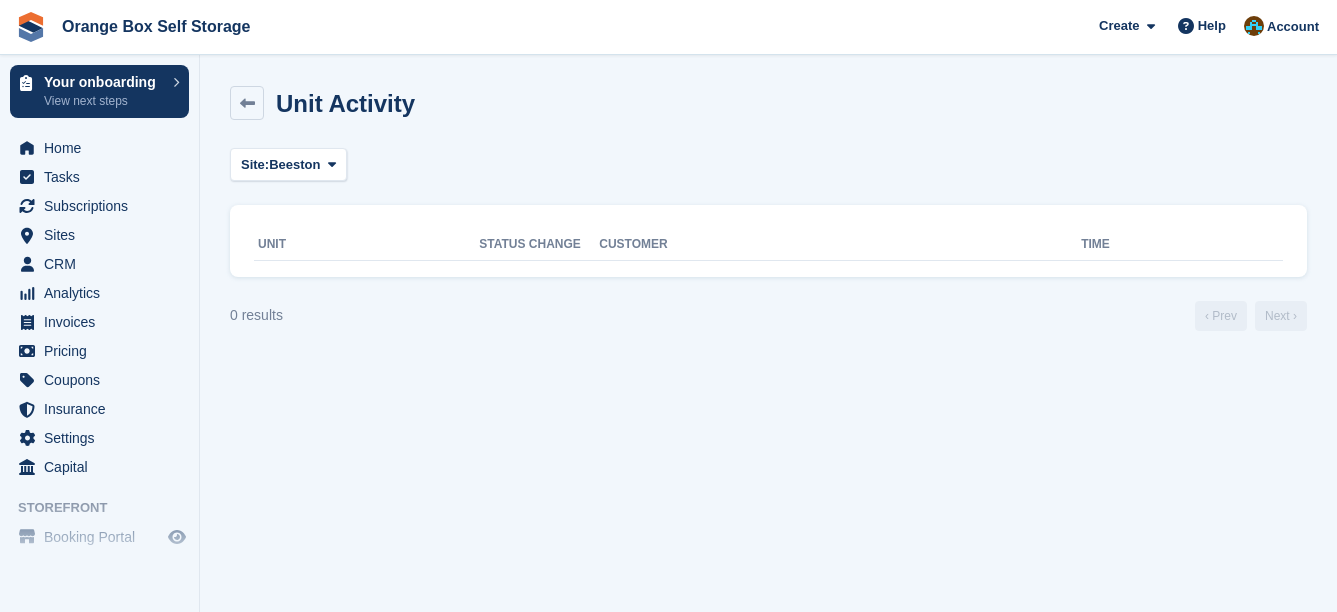 scroll, scrollTop: 0, scrollLeft: 0, axis: both 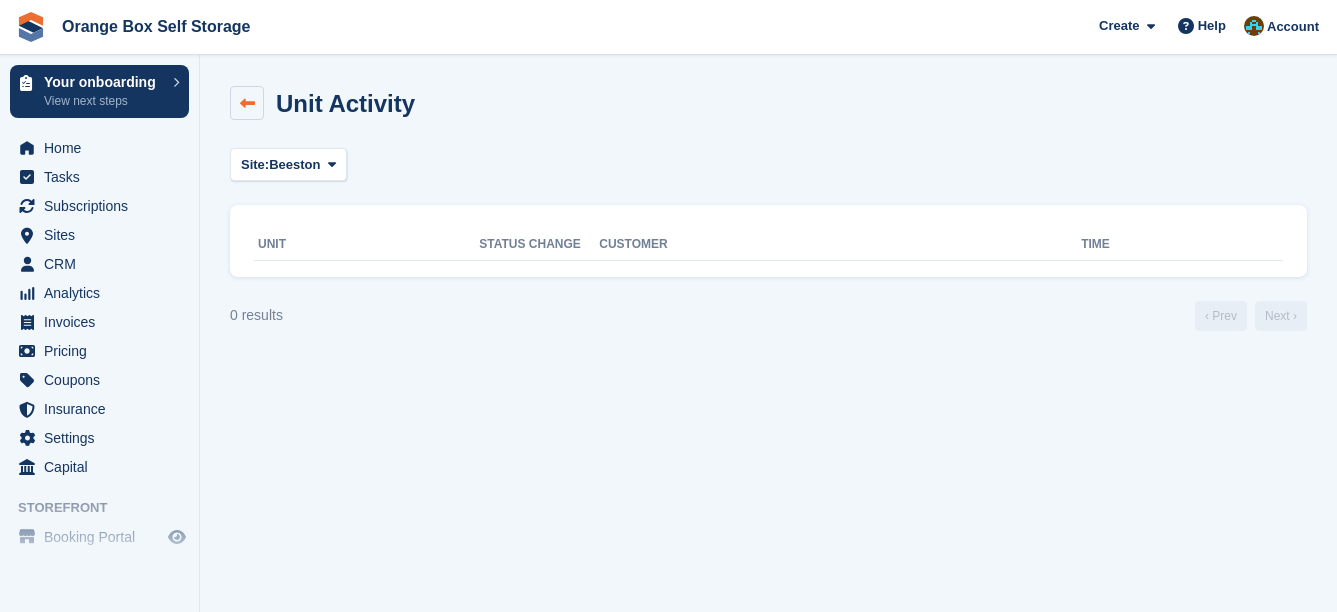 click at bounding box center (247, 103) 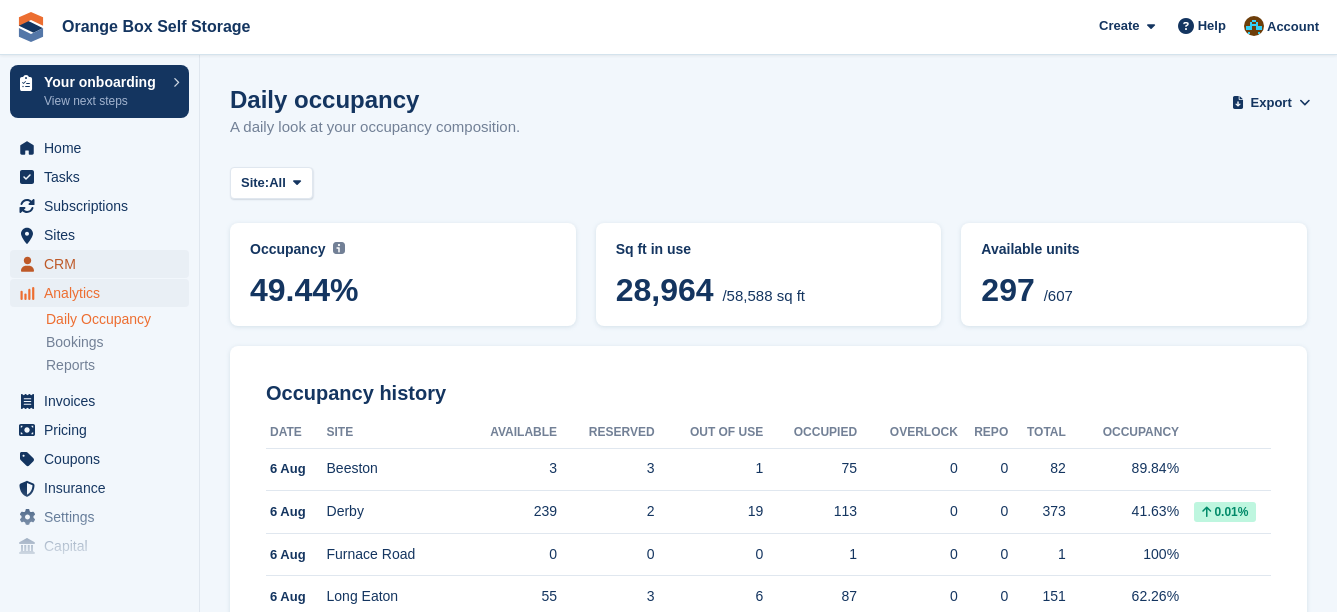 click on "CRM" at bounding box center [104, 264] 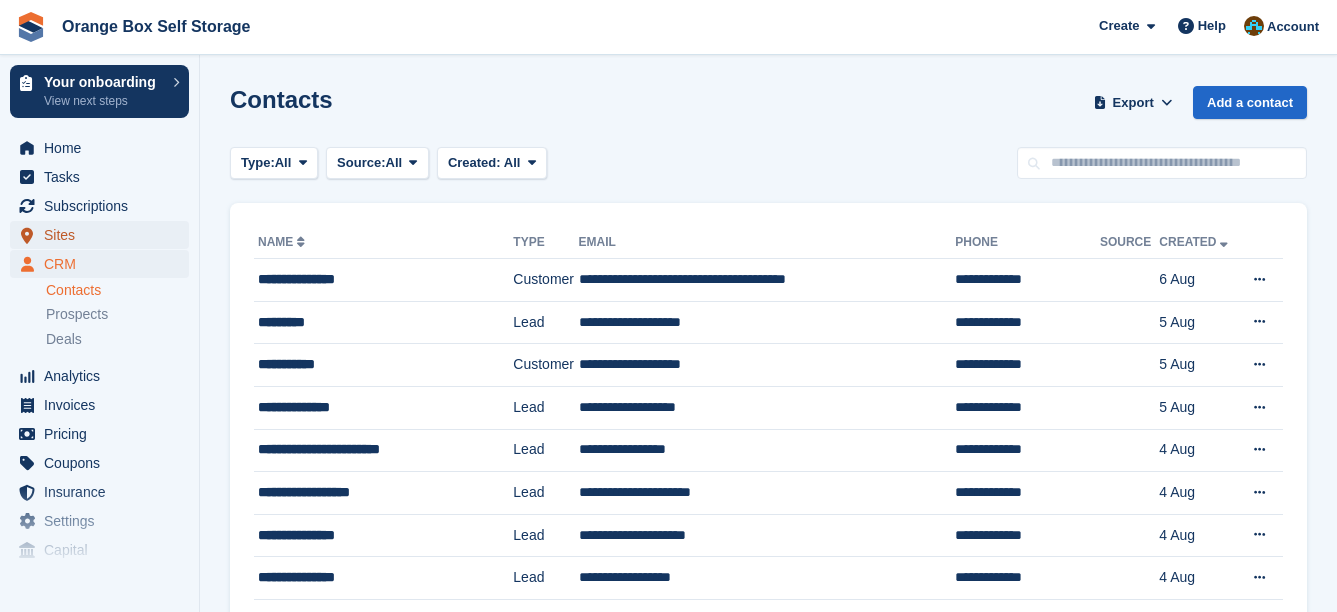click on "Sites" at bounding box center [104, 235] 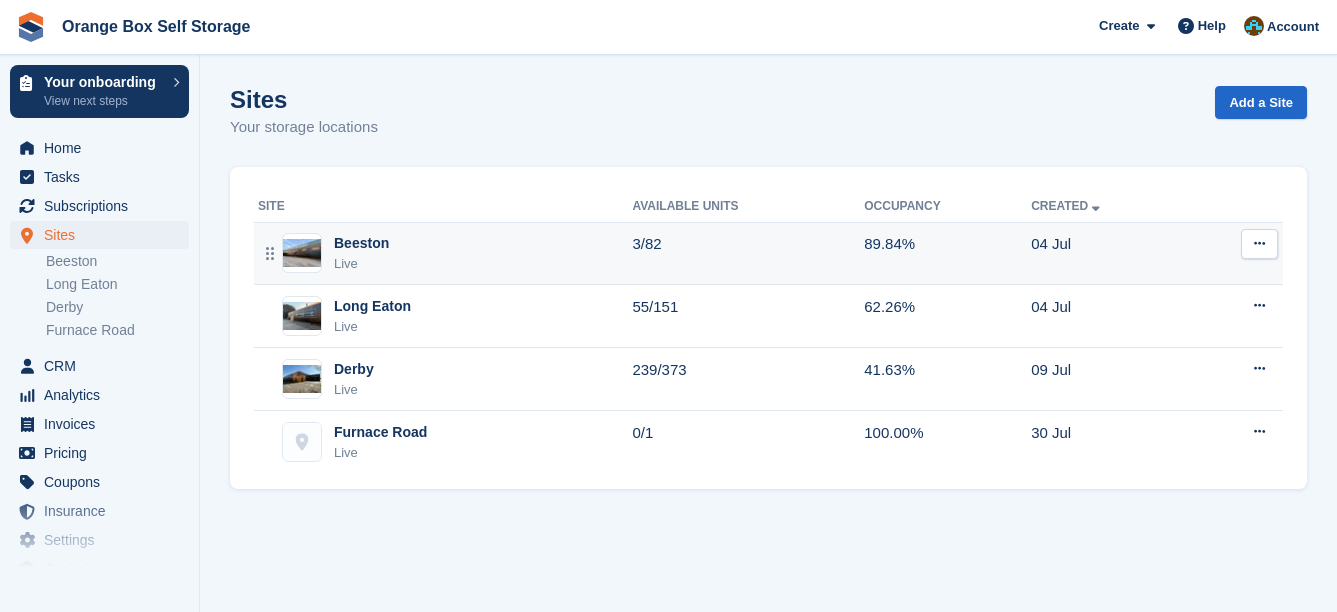 click on "Beeston
Live" at bounding box center [445, 253] 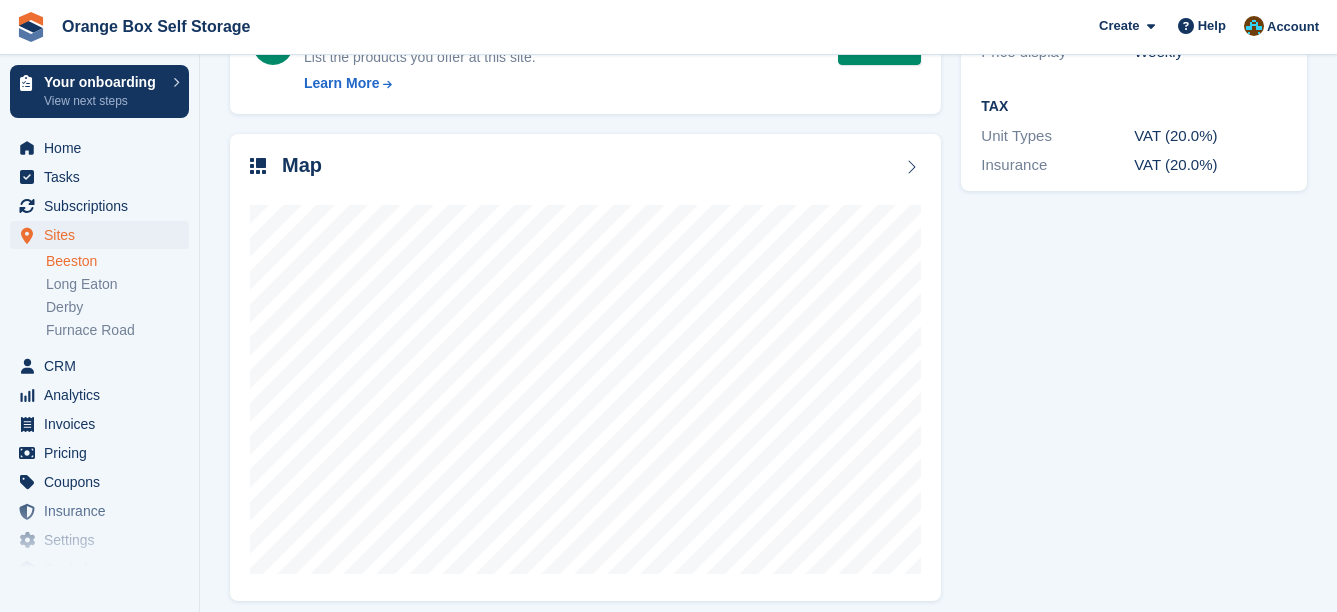 scroll, scrollTop: 400, scrollLeft: 0, axis: vertical 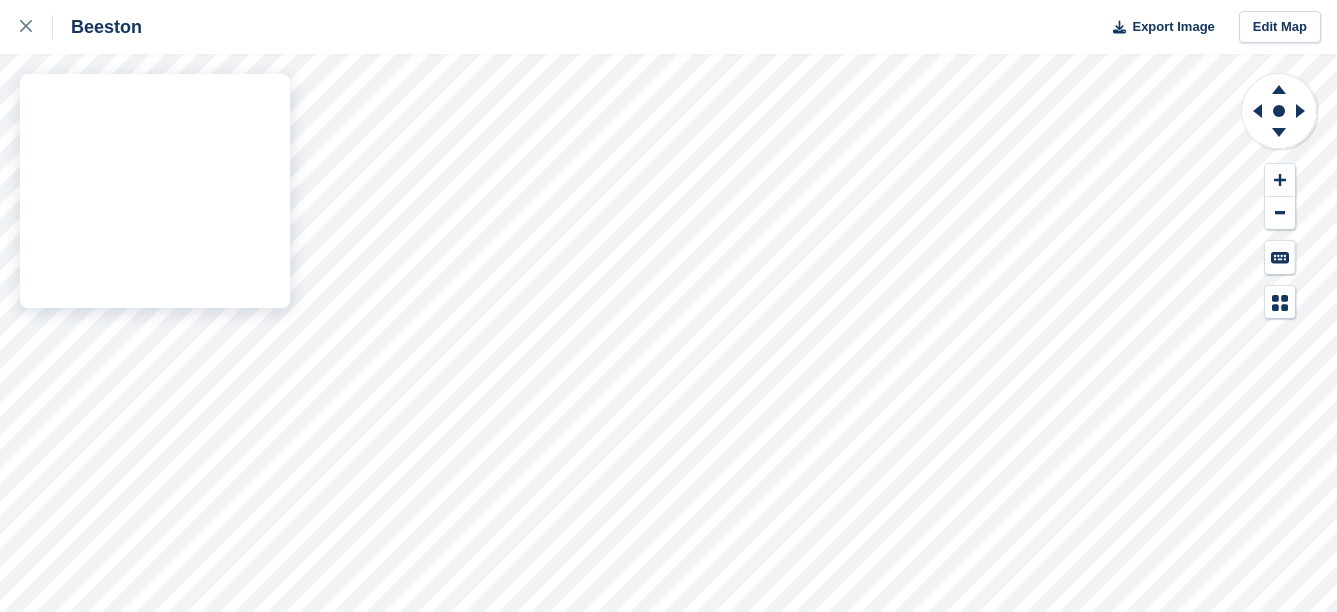 click on "Beeston Export Image Edit Map" at bounding box center (668, 306) 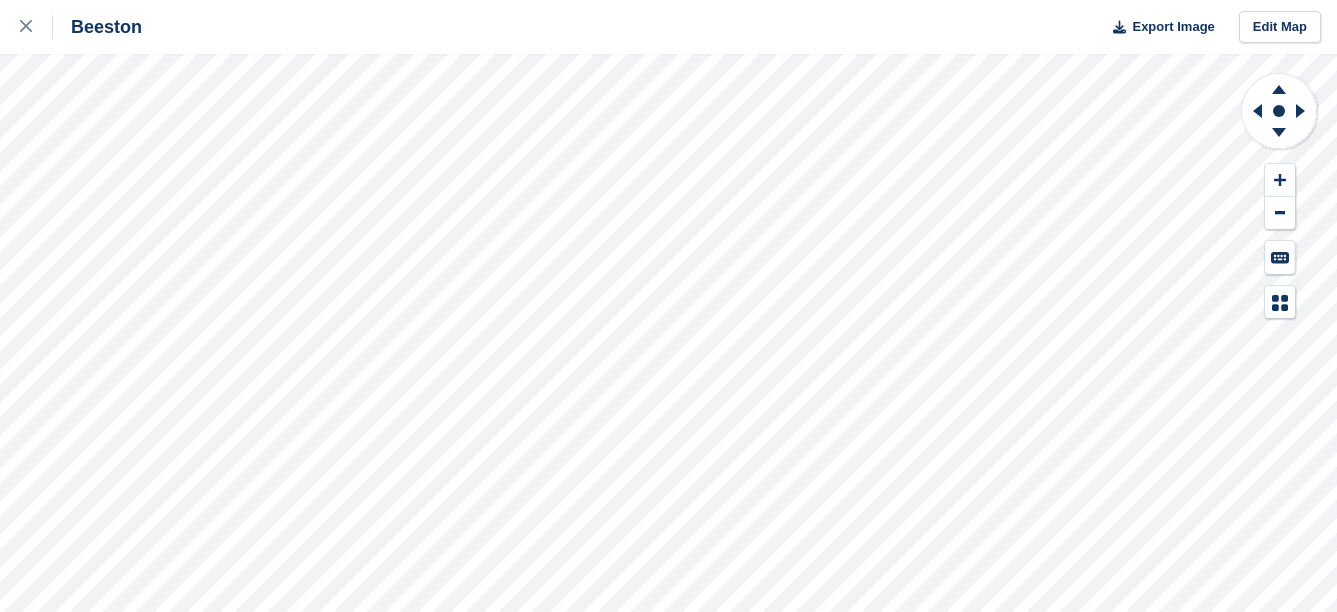 click on "Beeston Export Image Edit Map" at bounding box center (668, 306) 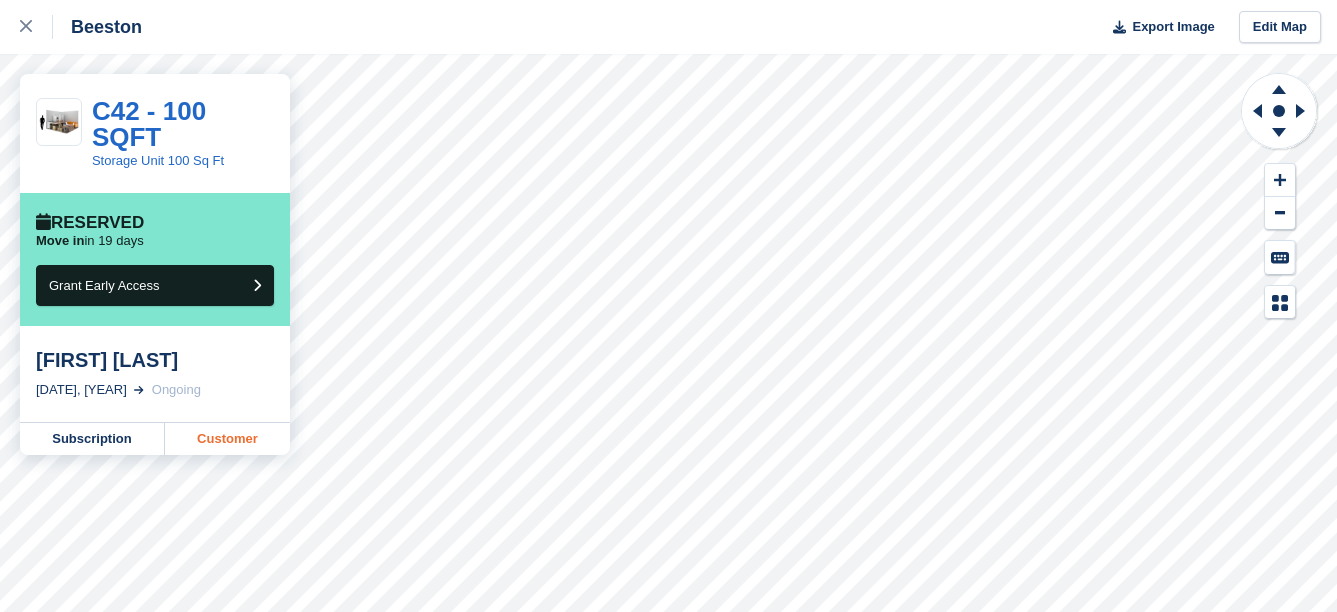 click on "Customer" at bounding box center (227, 439) 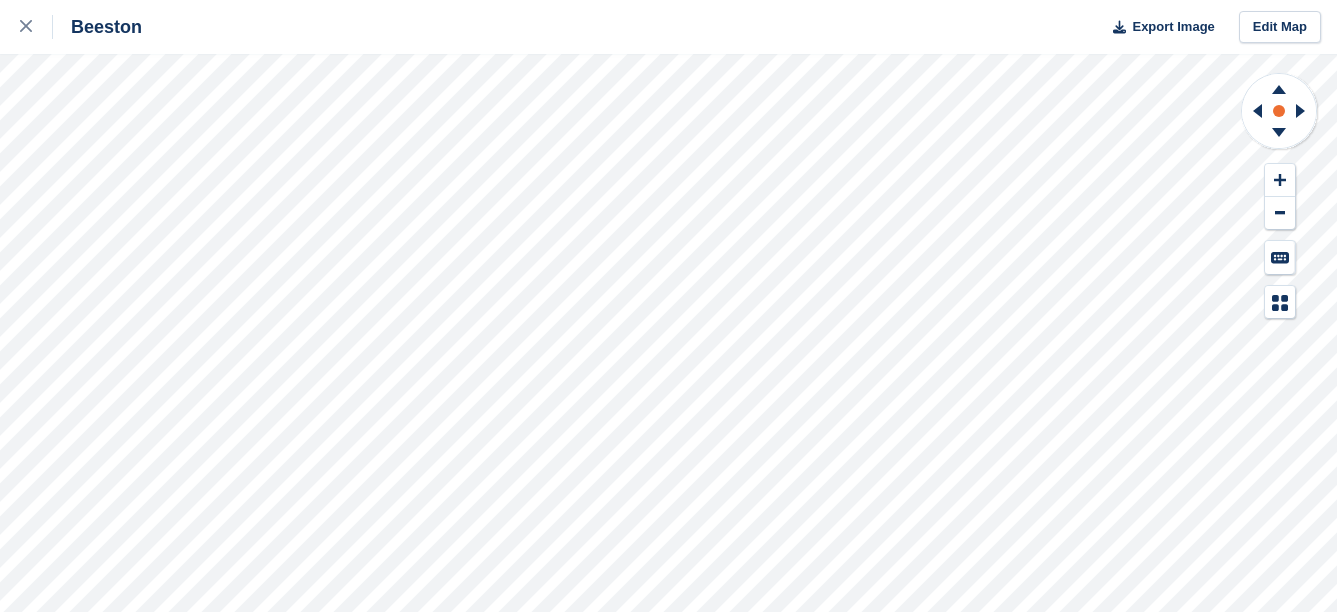 click 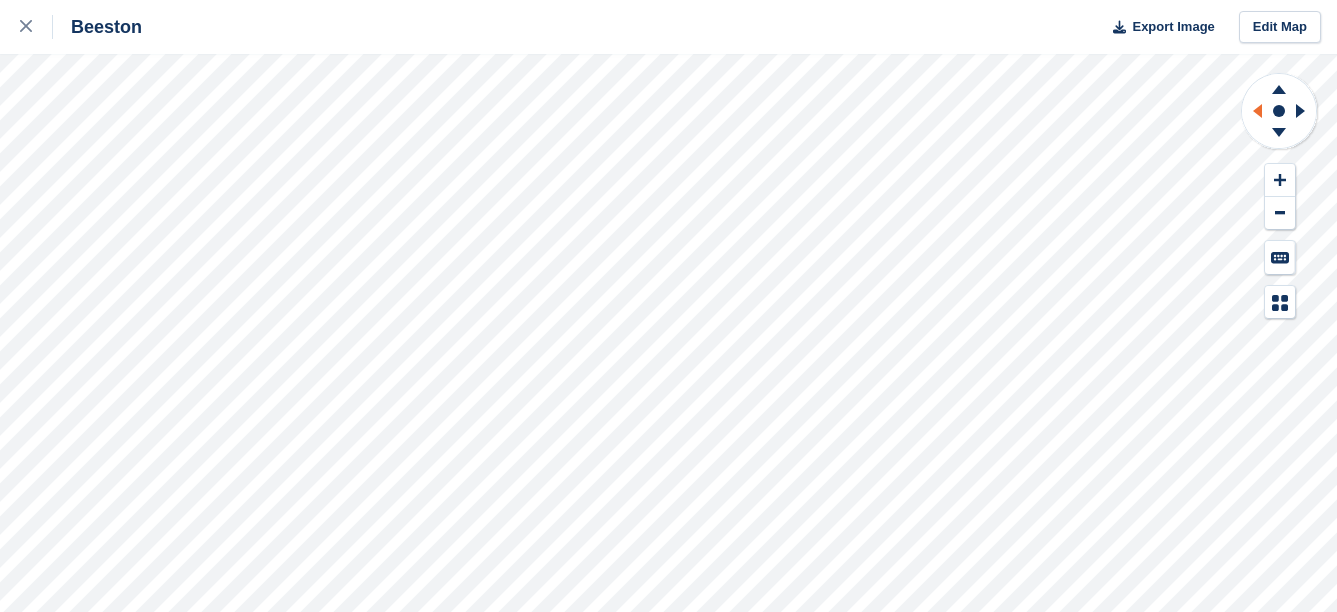 click 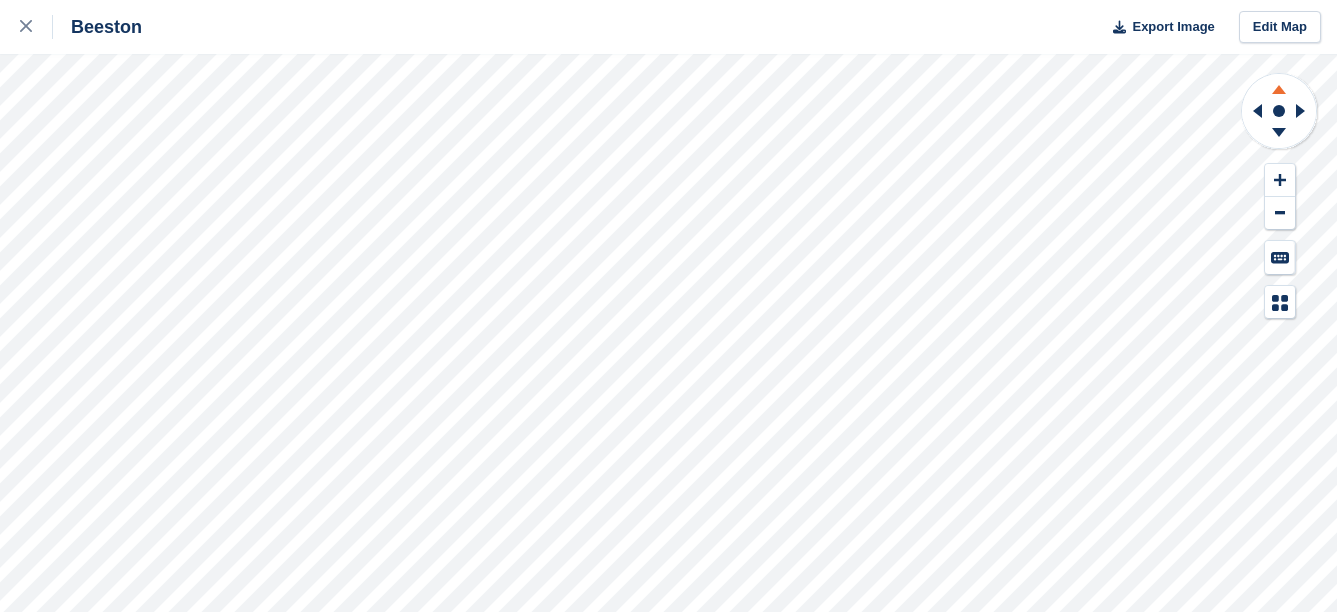 click 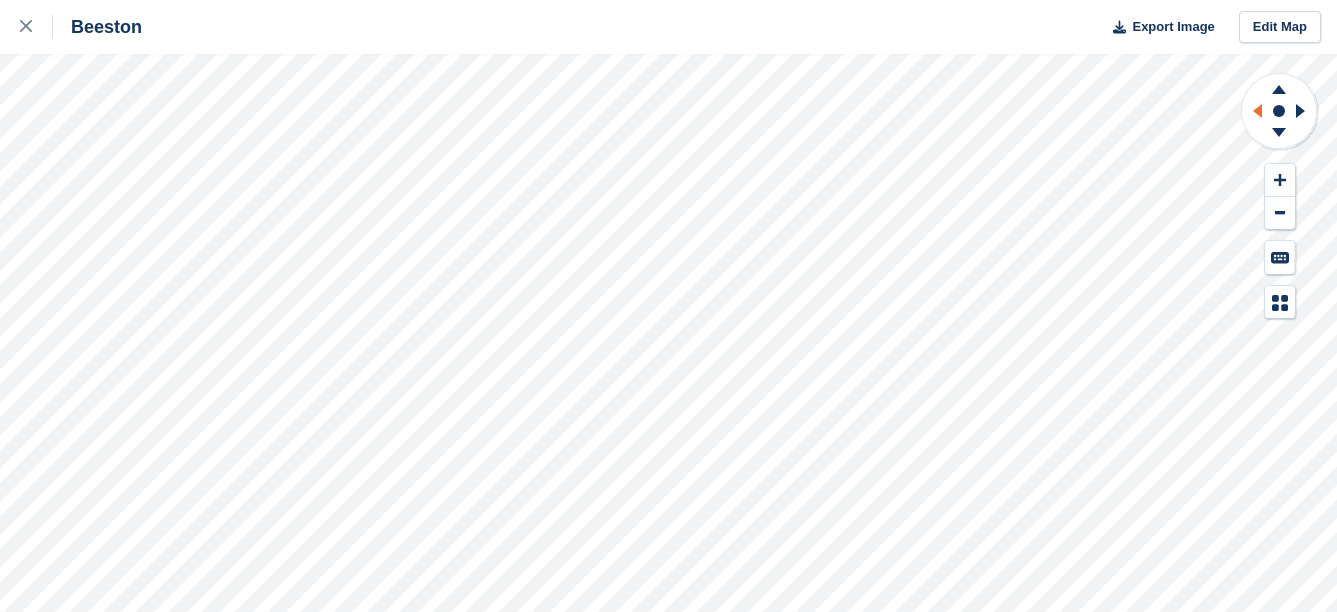 click 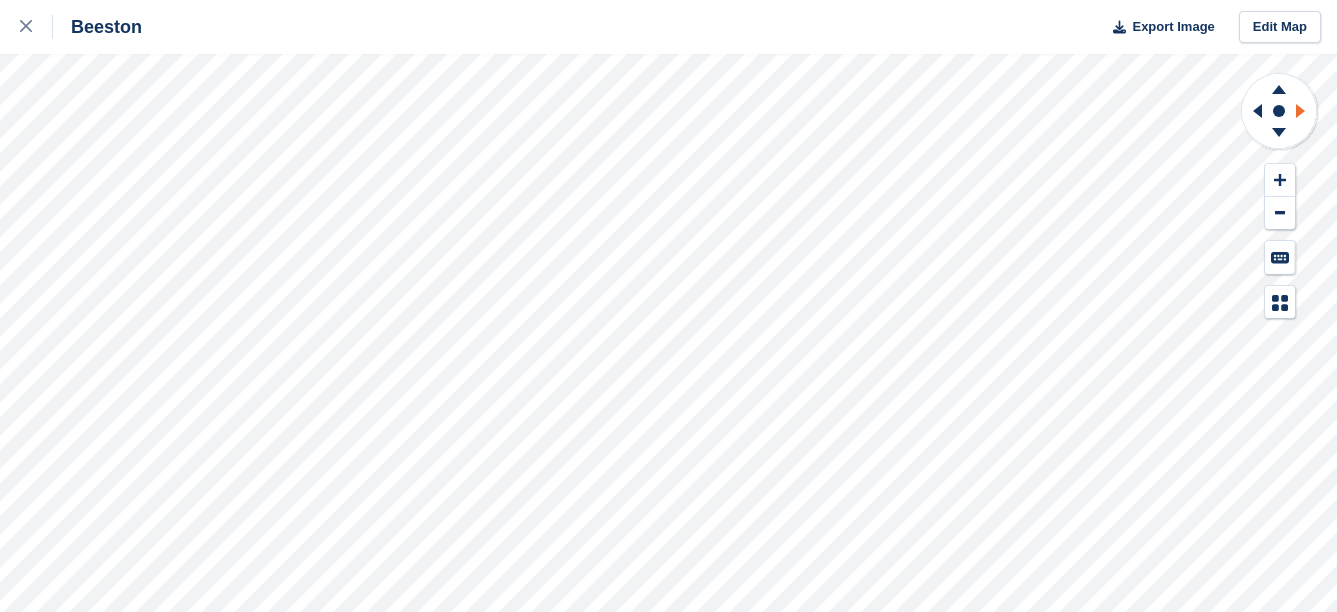 drag, startPoint x: 1254, startPoint y: 114, endPoint x: 1299, endPoint y: 112, distance: 45.044422 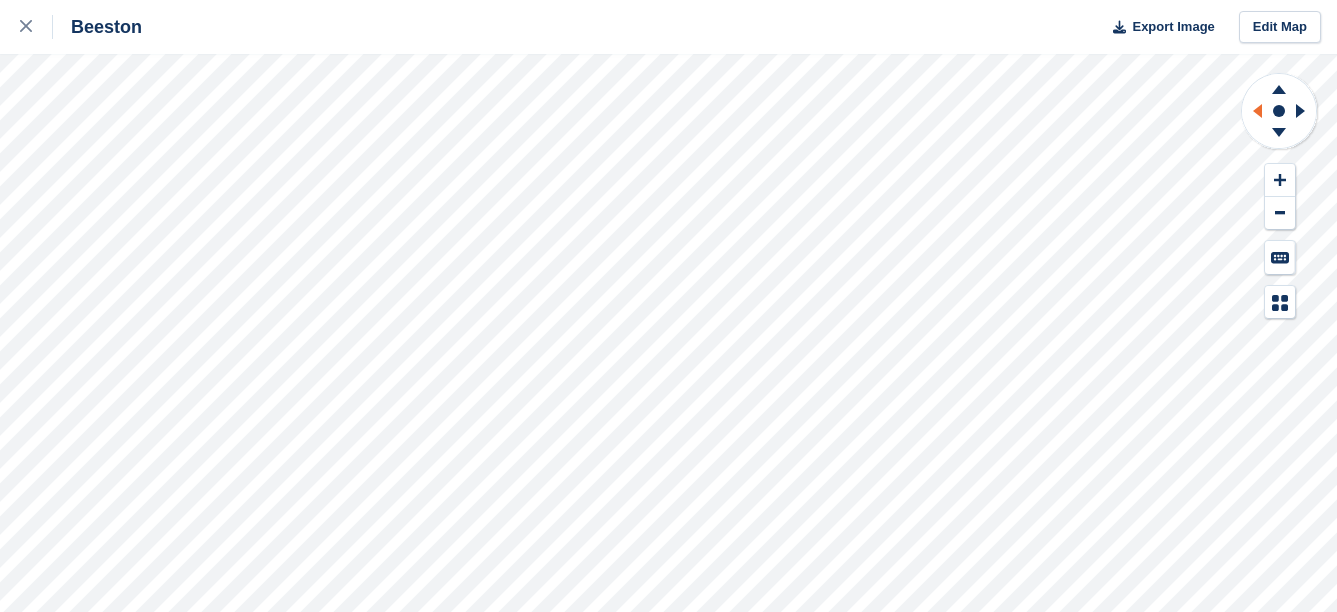 click 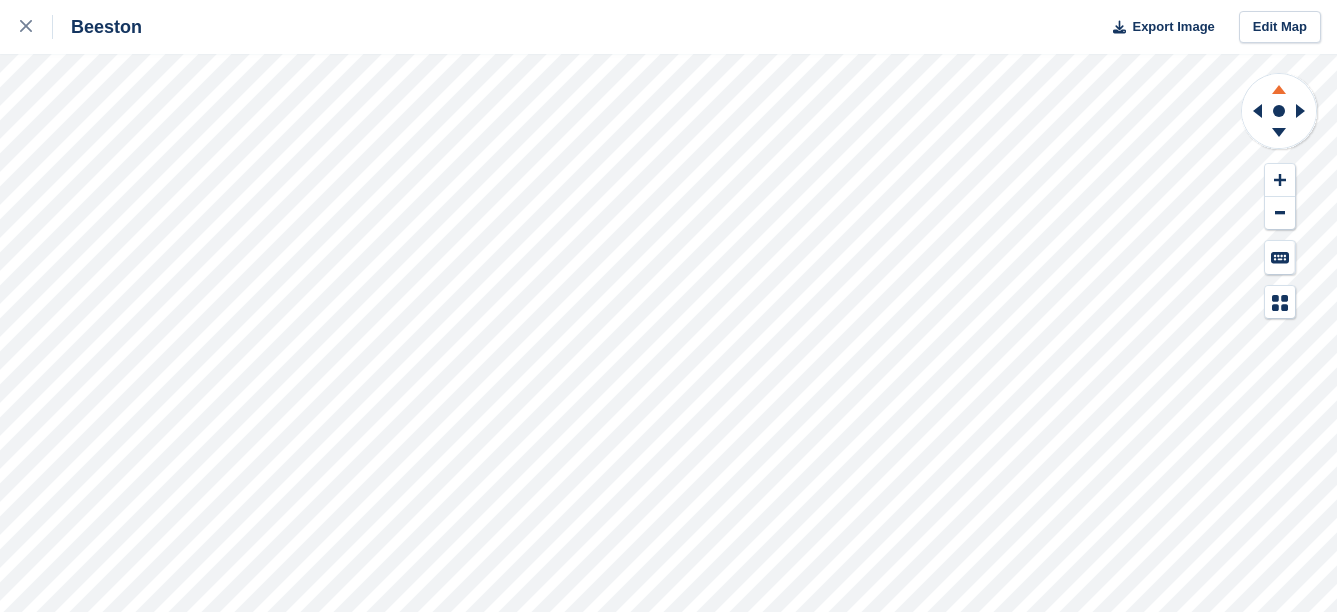click 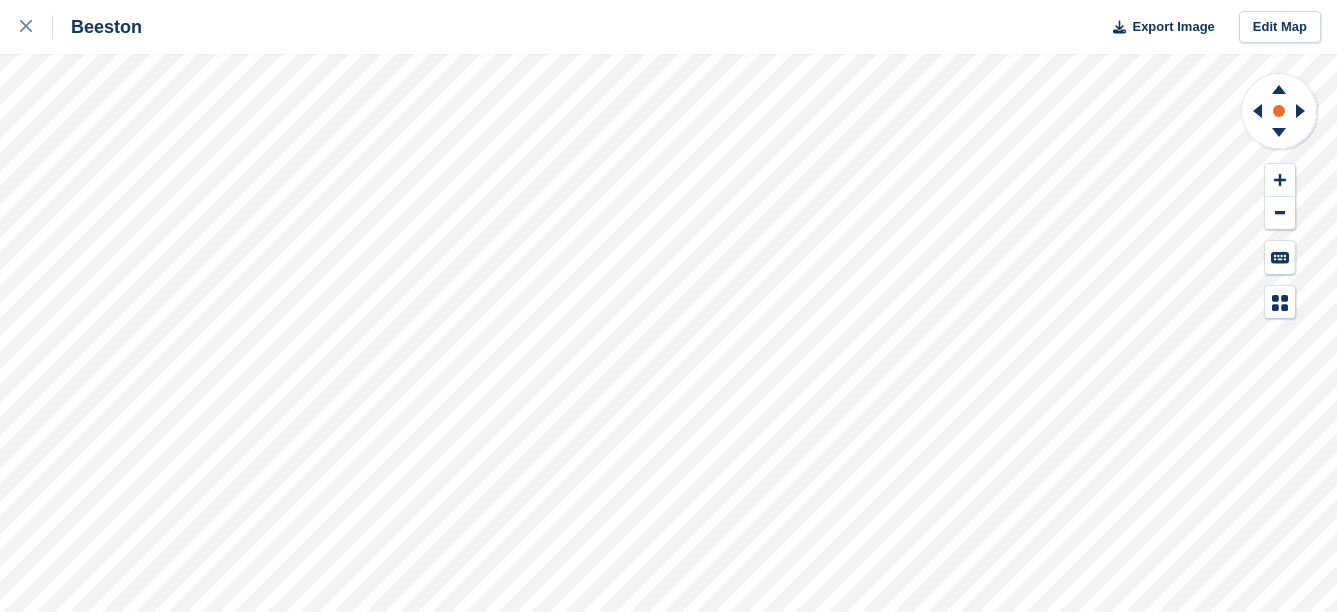 click 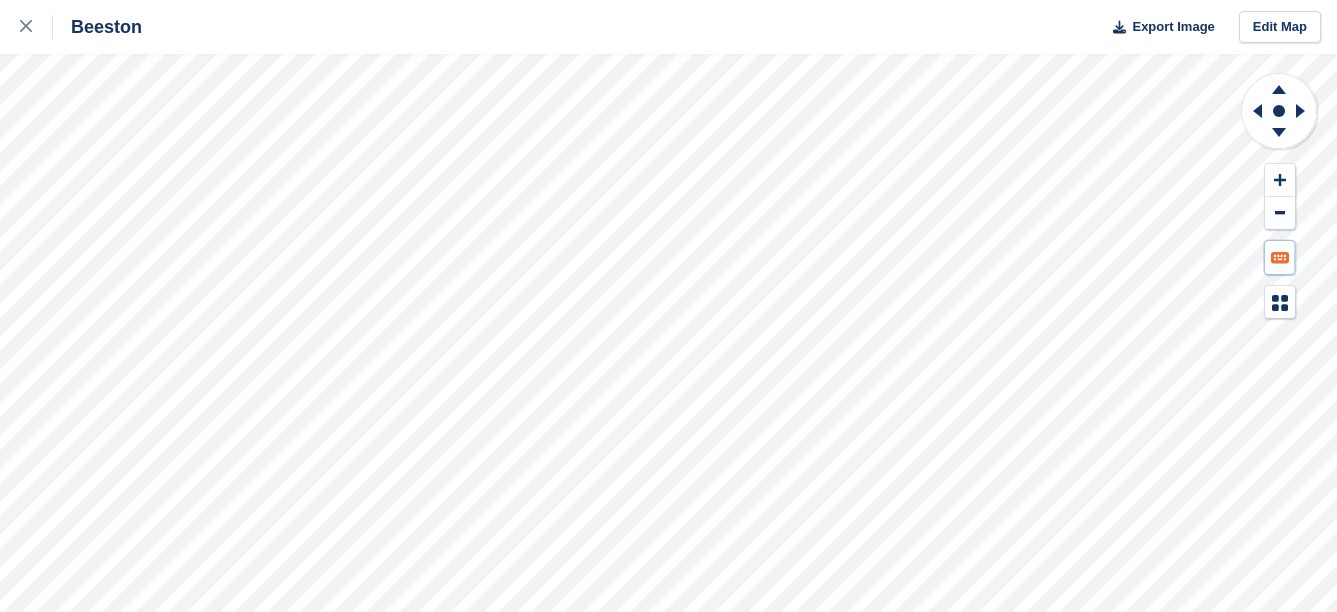 click 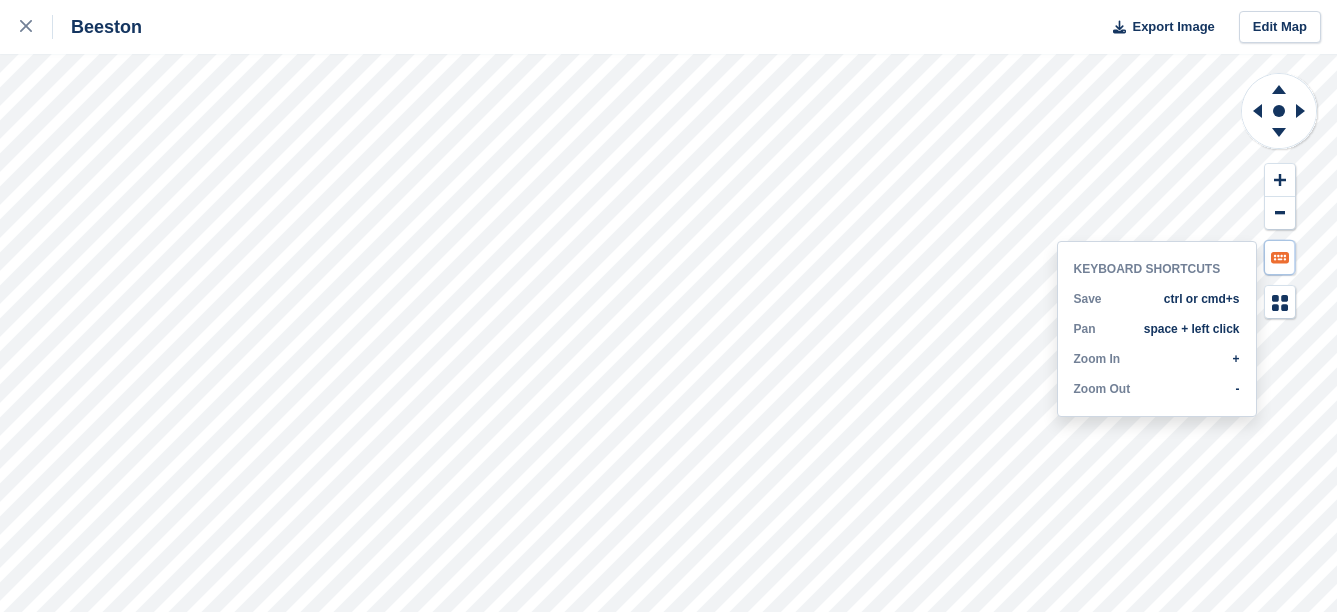 click 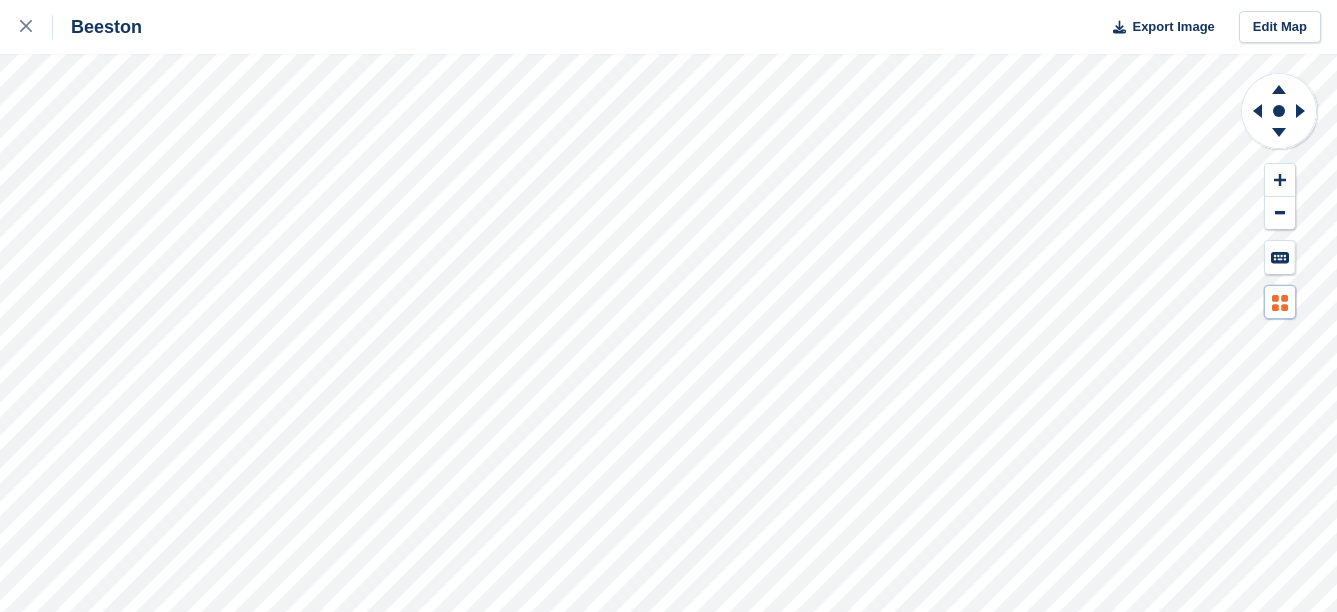 click at bounding box center [1280, 302] 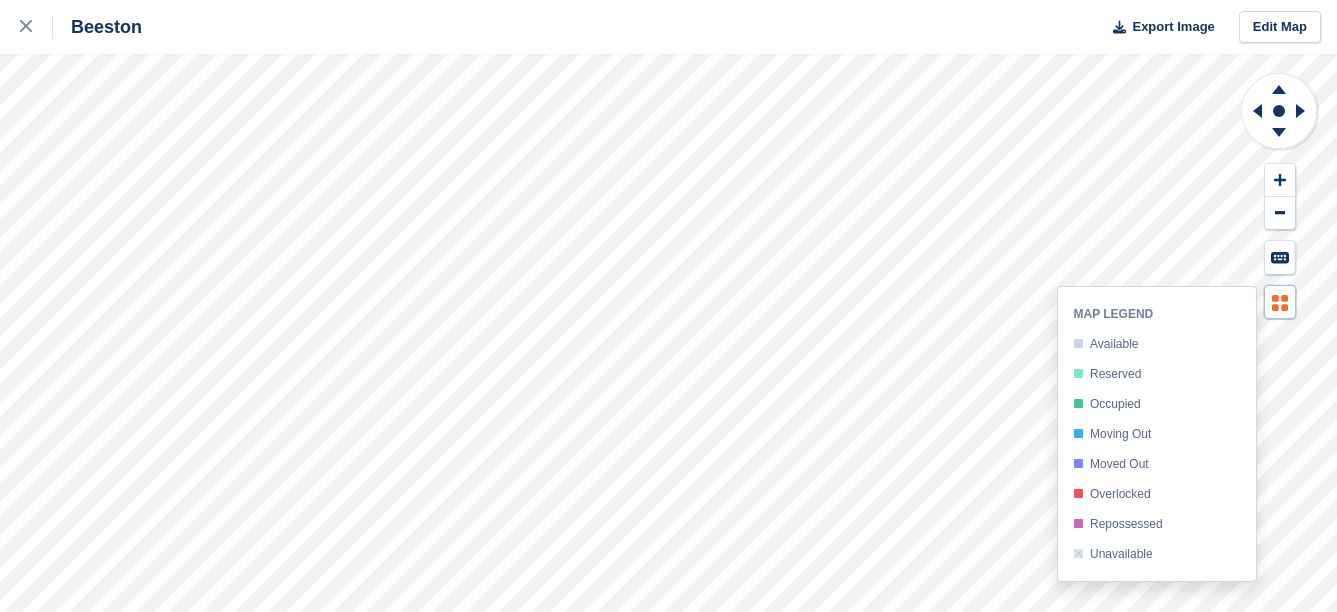 click at bounding box center [1280, 302] 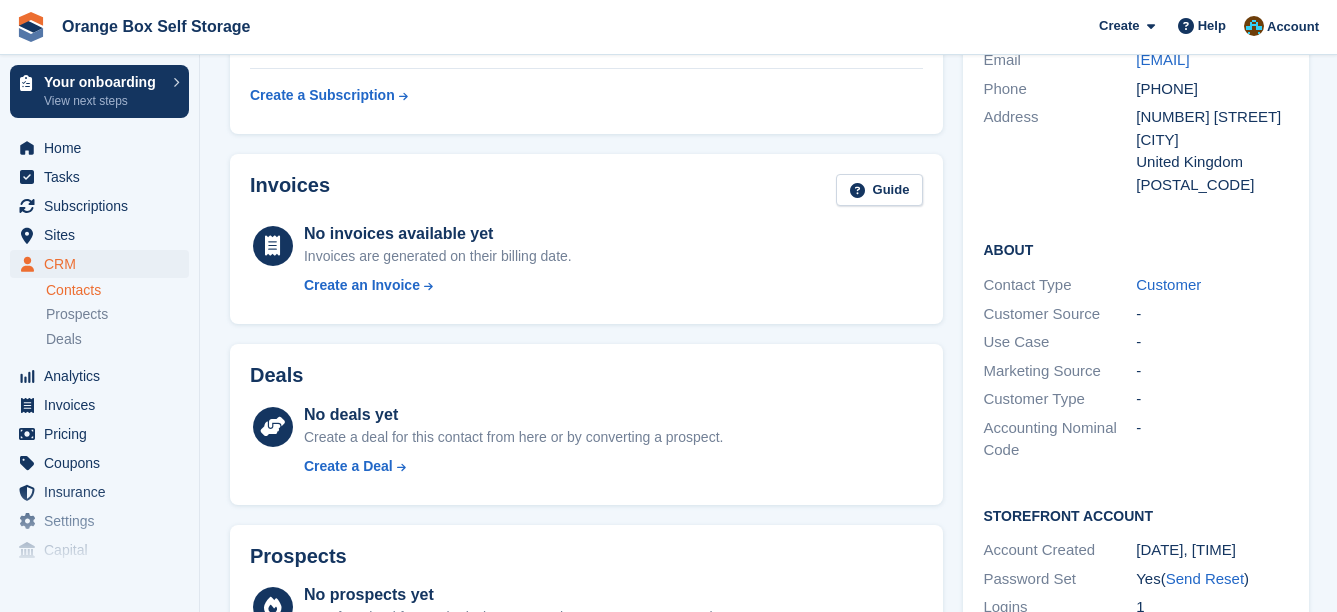 scroll, scrollTop: 200, scrollLeft: 0, axis: vertical 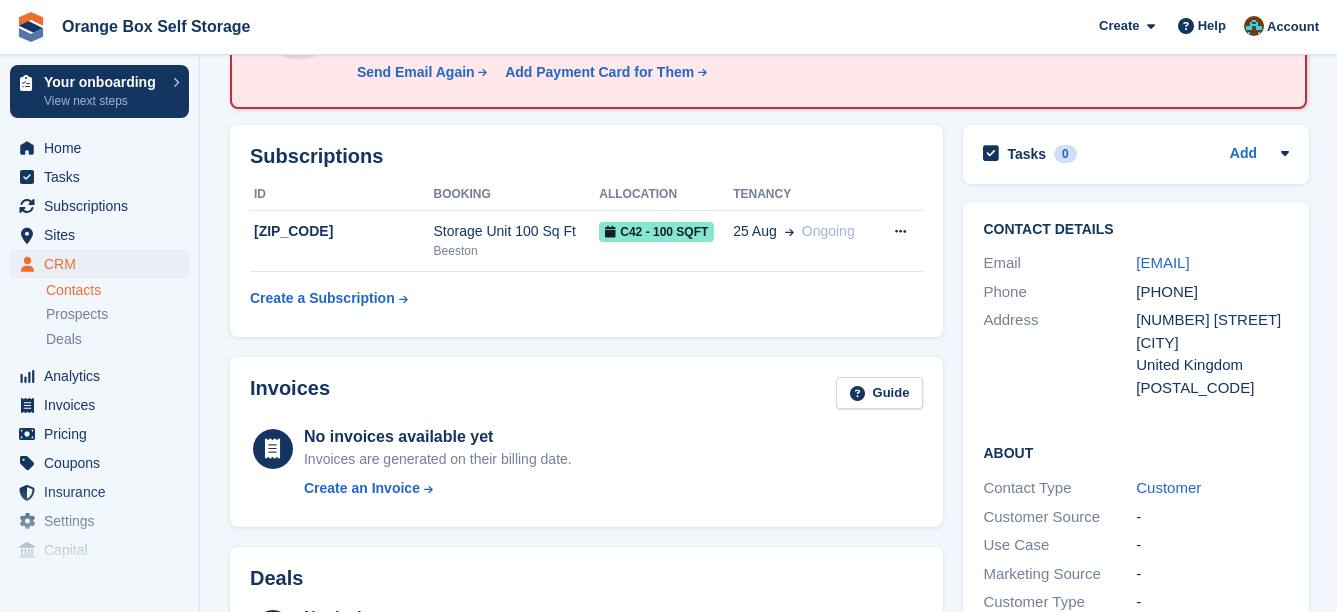 drag, startPoint x: 1173, startPoint y: 284, endPoint x: 1131, endPoint y: 266, distance: 45.694637 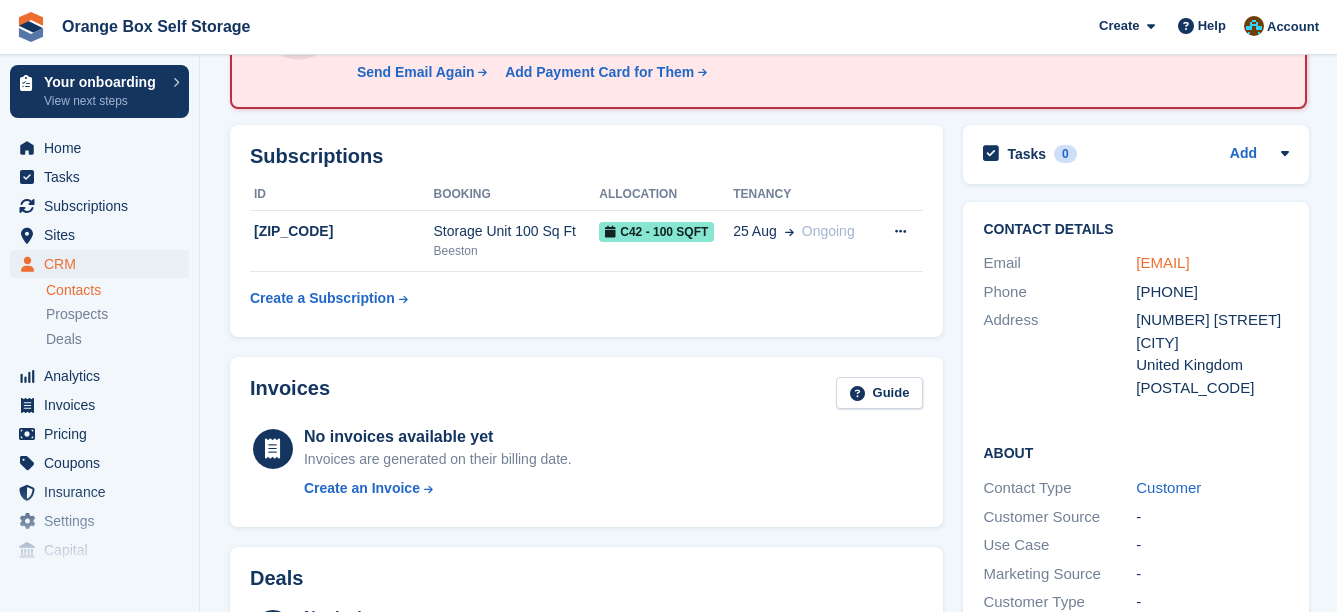 click on "[EMAIL]" at bounding box center (1162, 262) 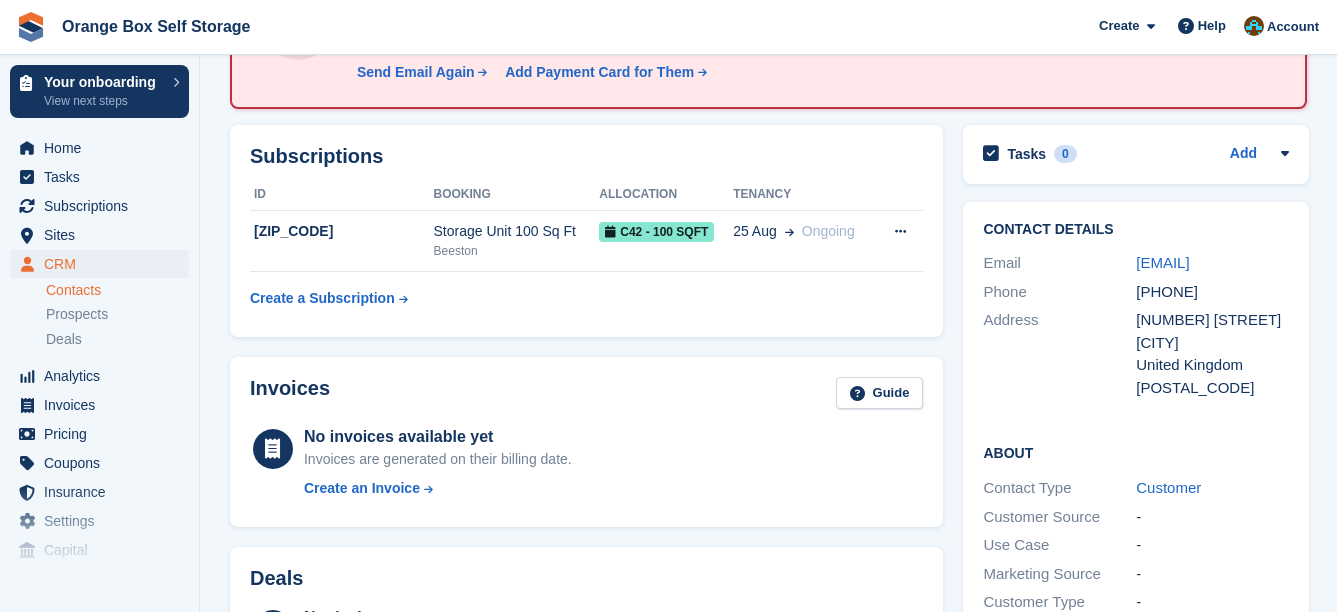 copy on "[EMAIL]" 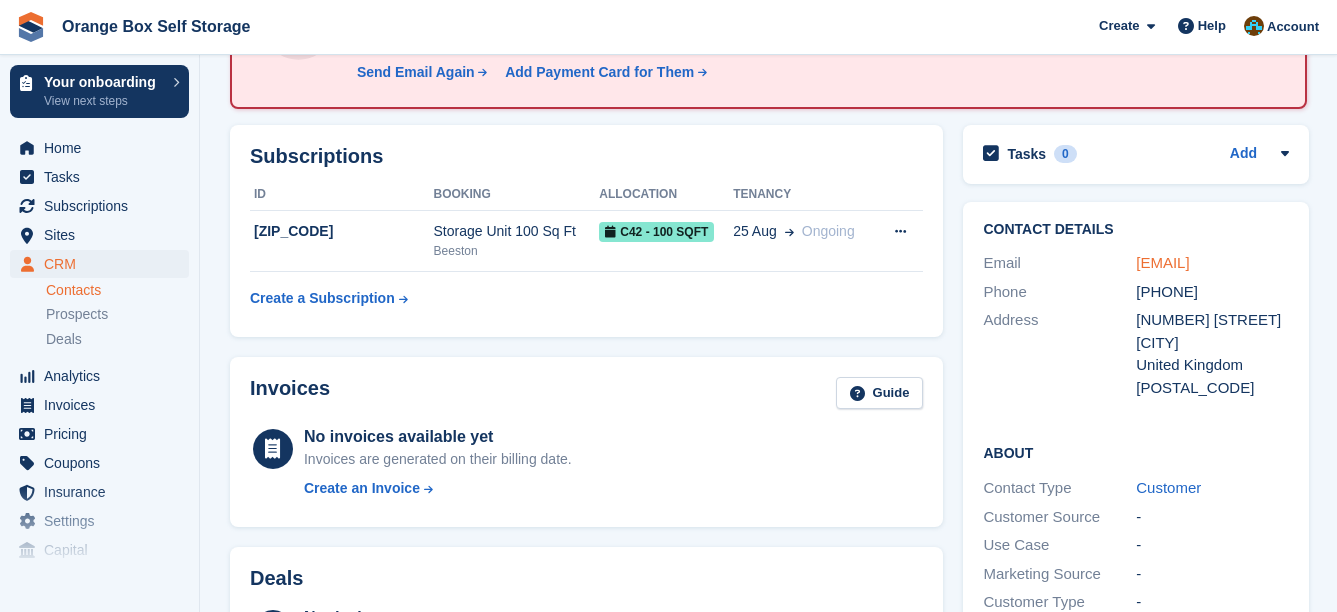 drag, startPoint x: 1132, startPoint y: 266, endPoint x: 1147, endPoint y: 269, distance: 15.297058 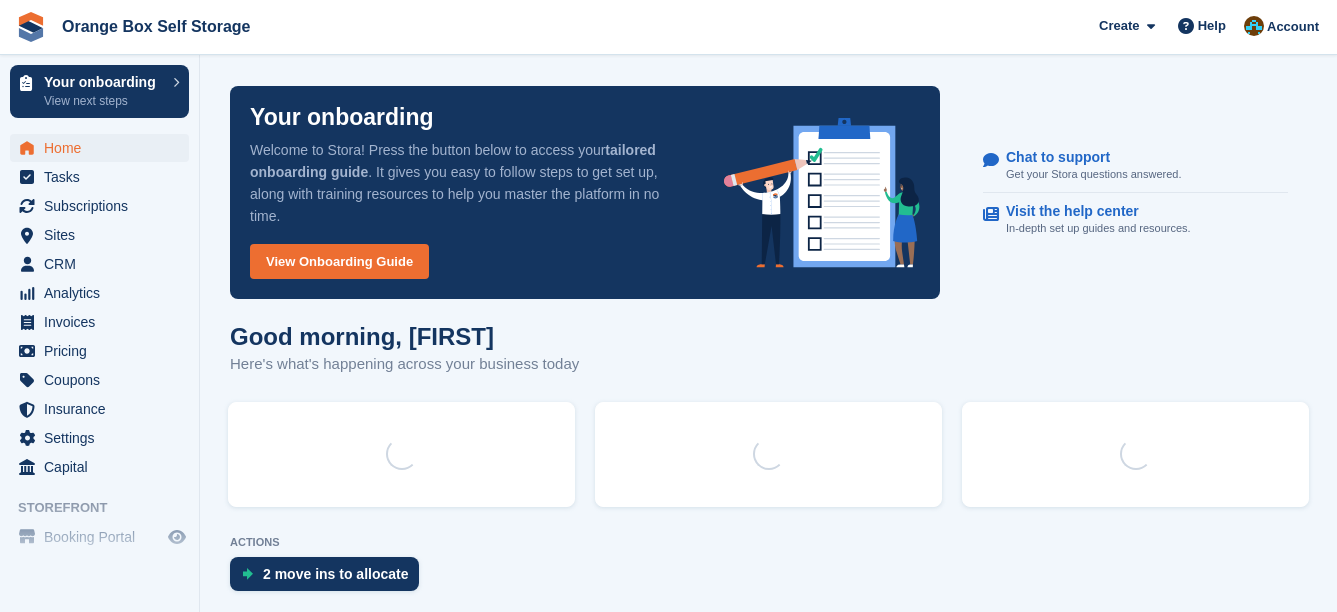 scroll, scrollTop: 0, scrollLeft: 0, axis: both 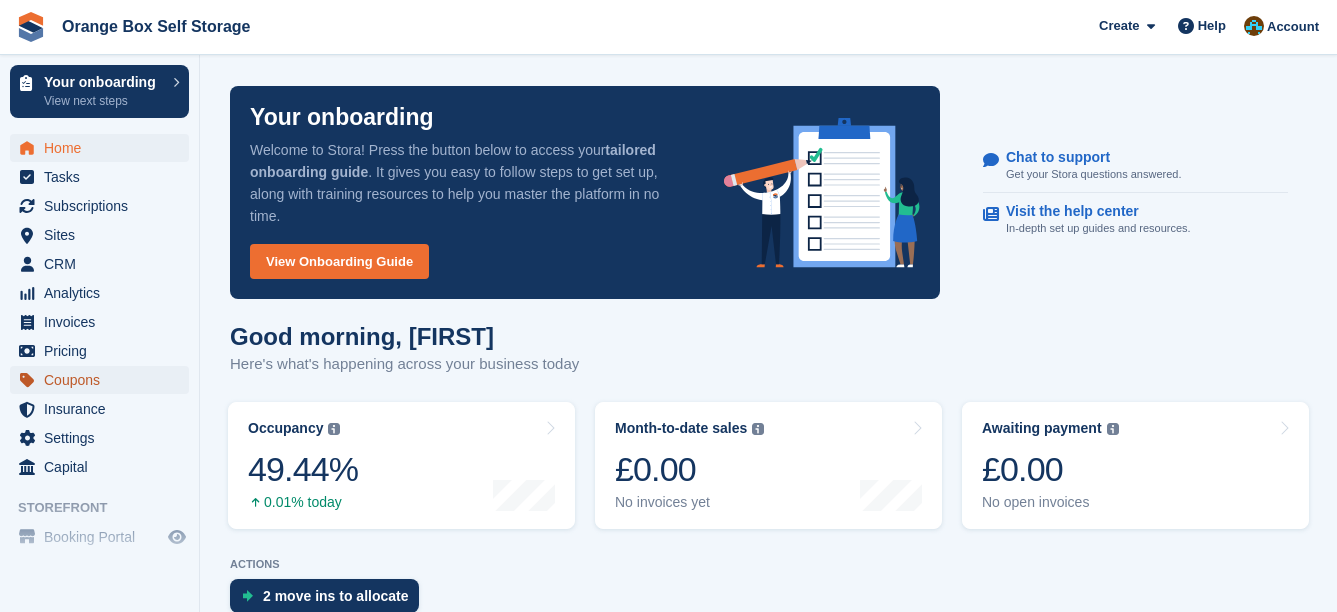 click on "Coupons" at bounding box center (104, 380) 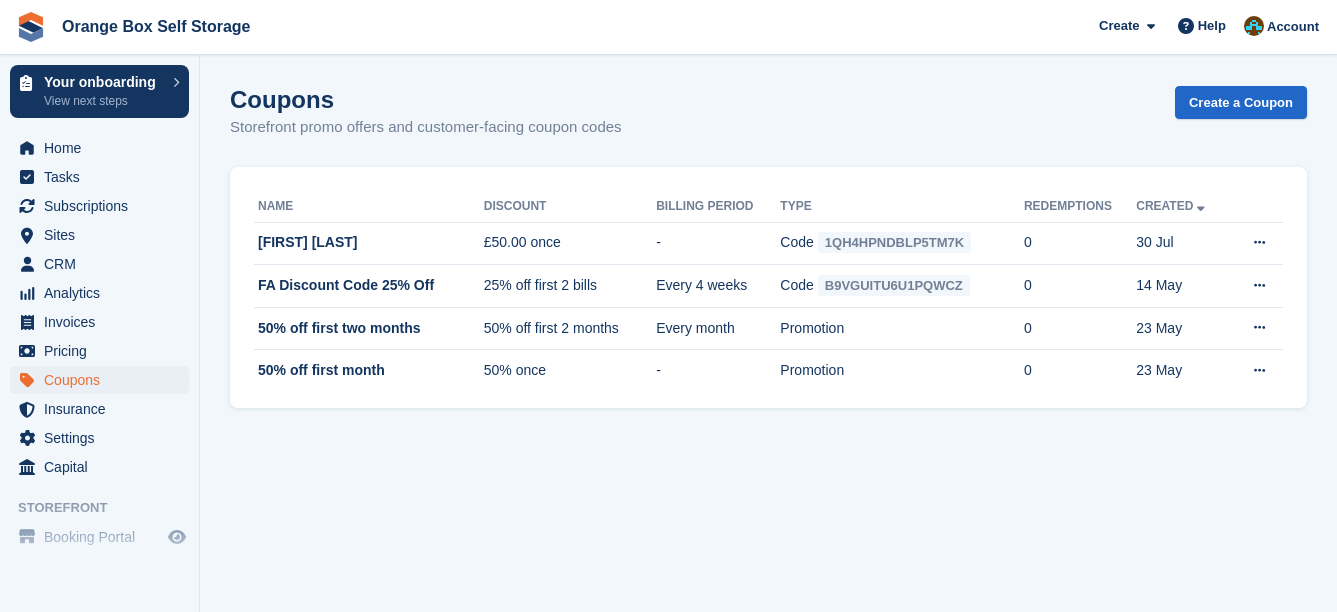 scroll, scrollTop: 0, scrollLeft: 0, axis: both 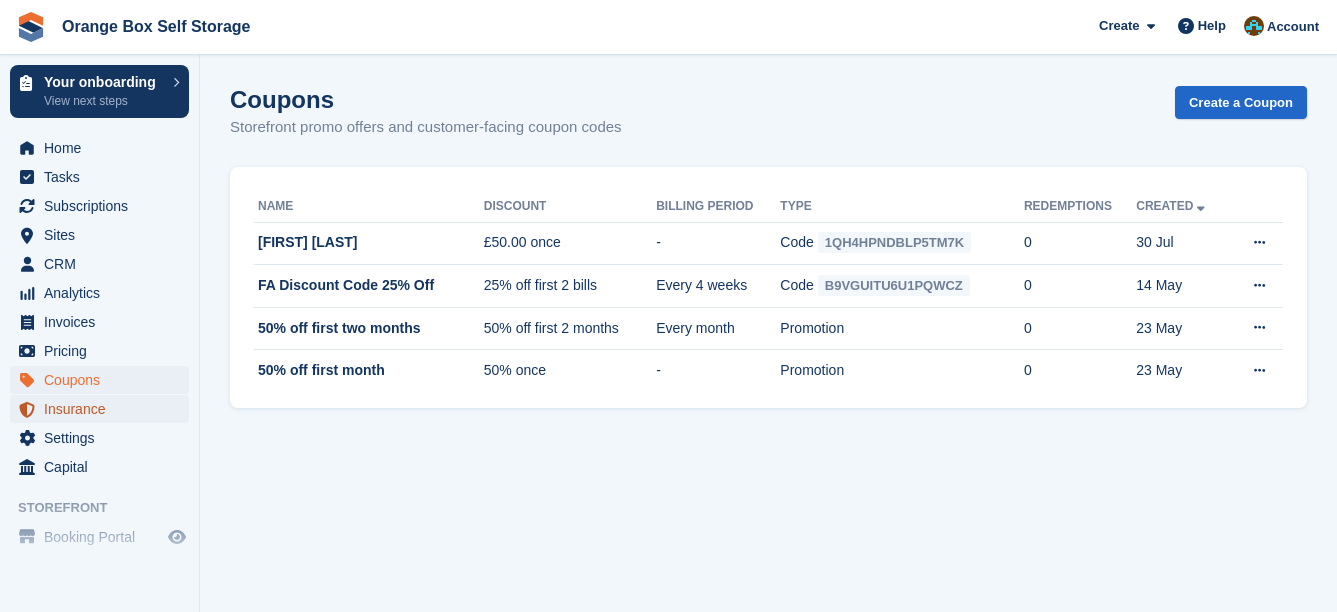 click on "Insurance" at bounding box center [104, 409] 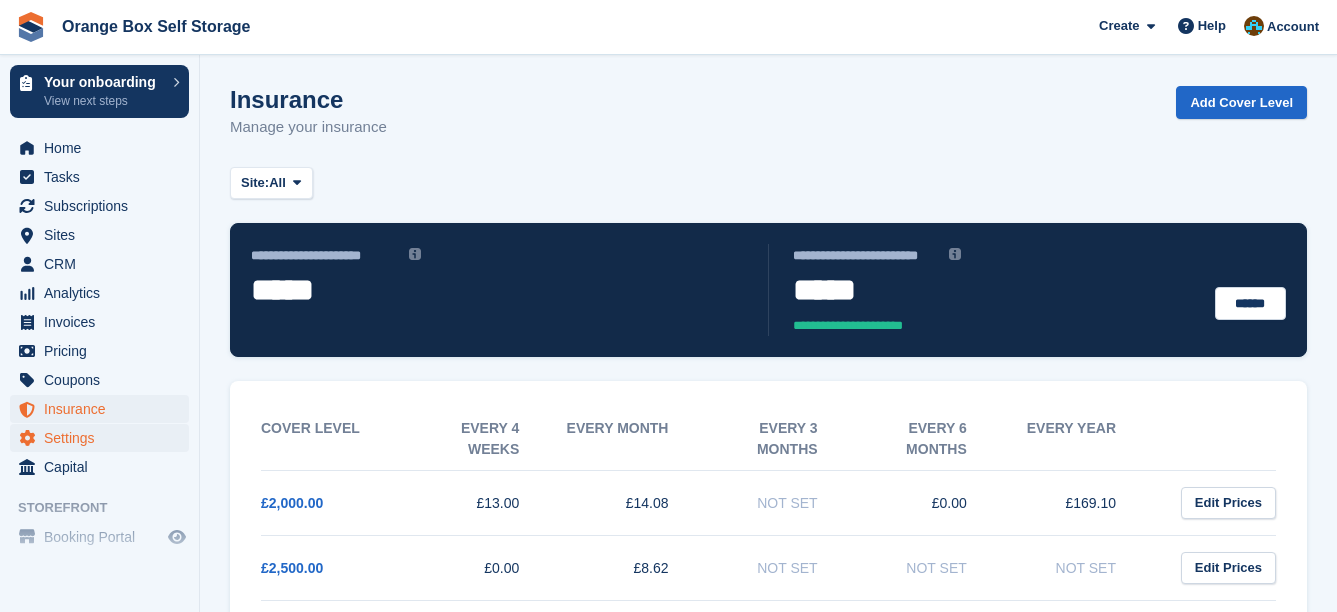 scroll, scrollTop: 49, scrollLeft: 0, axis: vertical 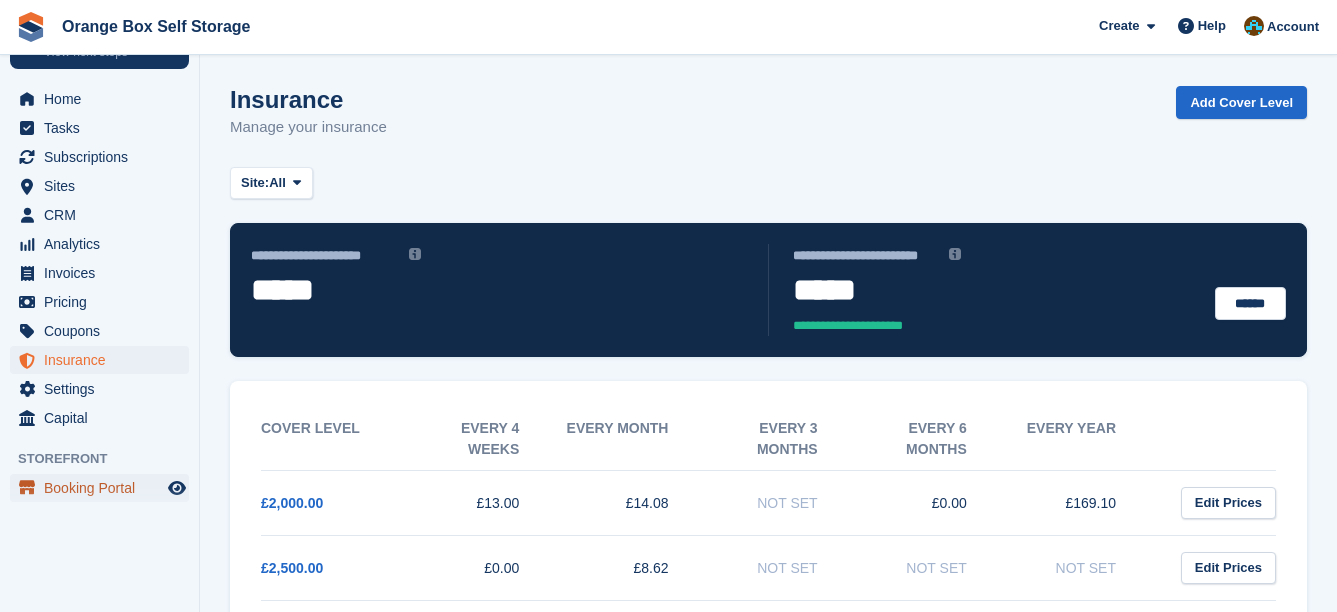 click on "Booking Portal" at bounding box center (104, 488) 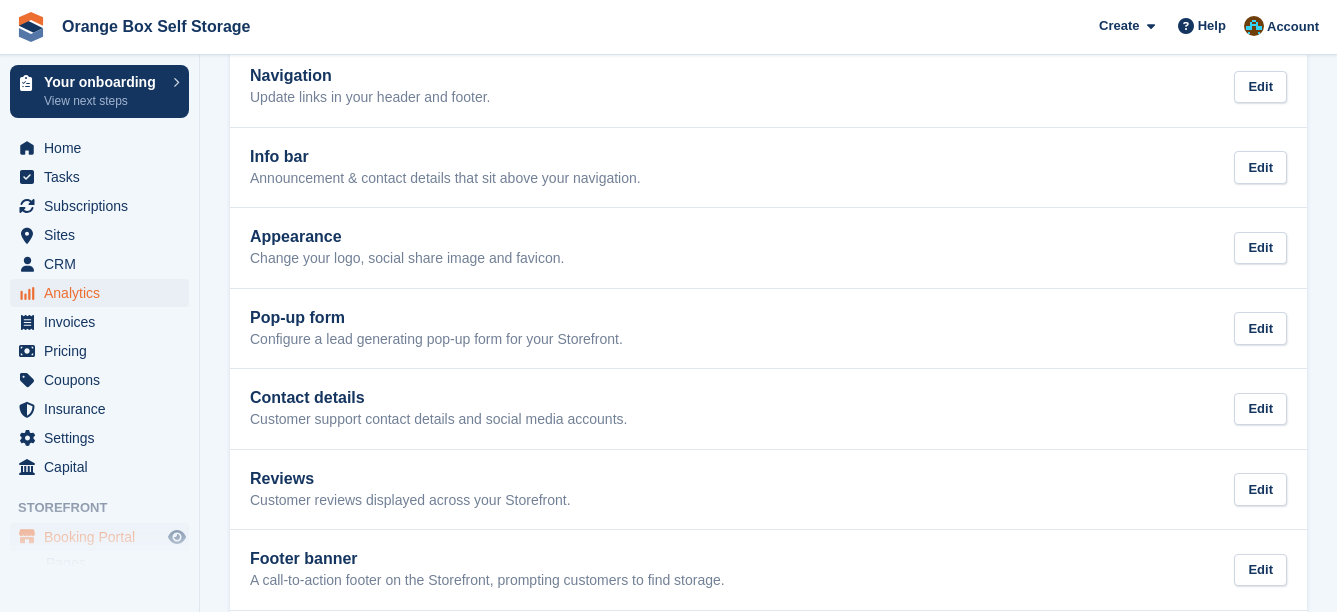 scroll, scrollTop: 100, scrollLeft: 0, axis: vertical 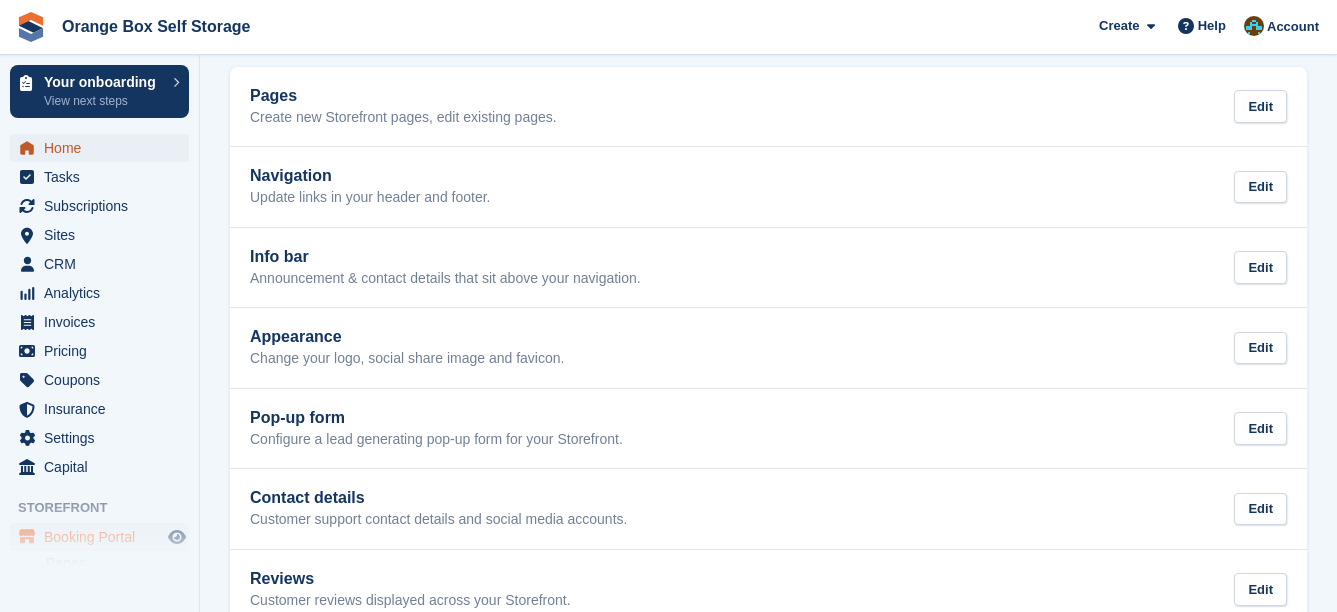 click on "Home" at bounding box center [104, 148] 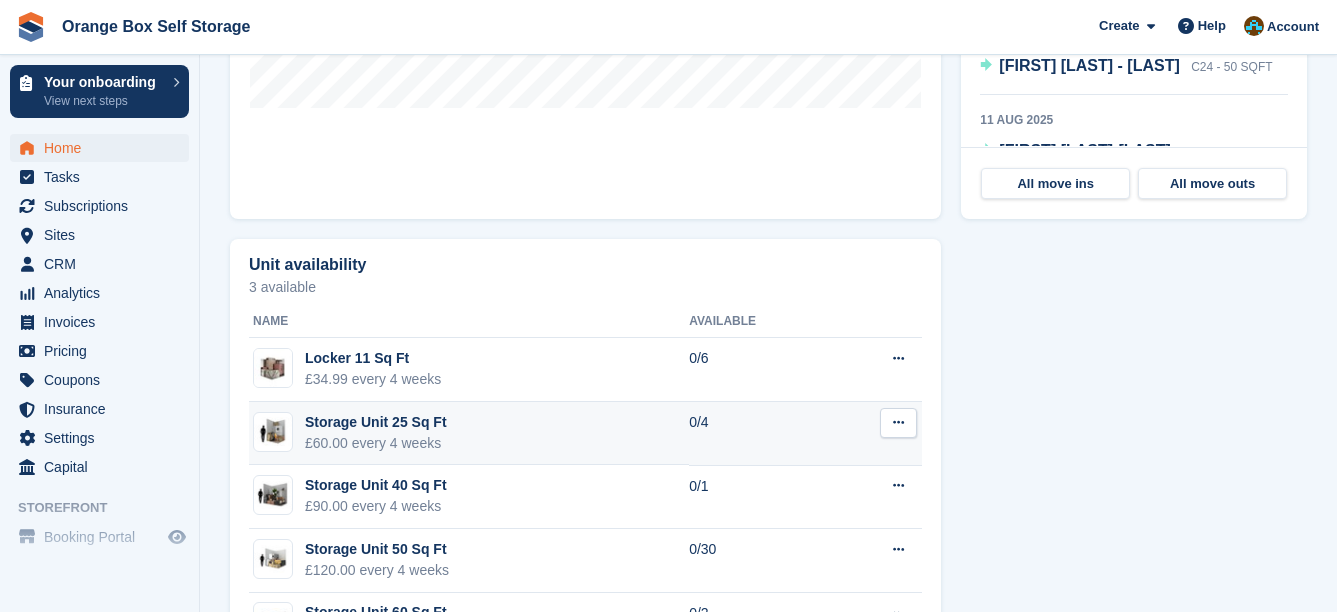 scroll, scrollTop: 1200, scrollLeft: 0, axis: vertical 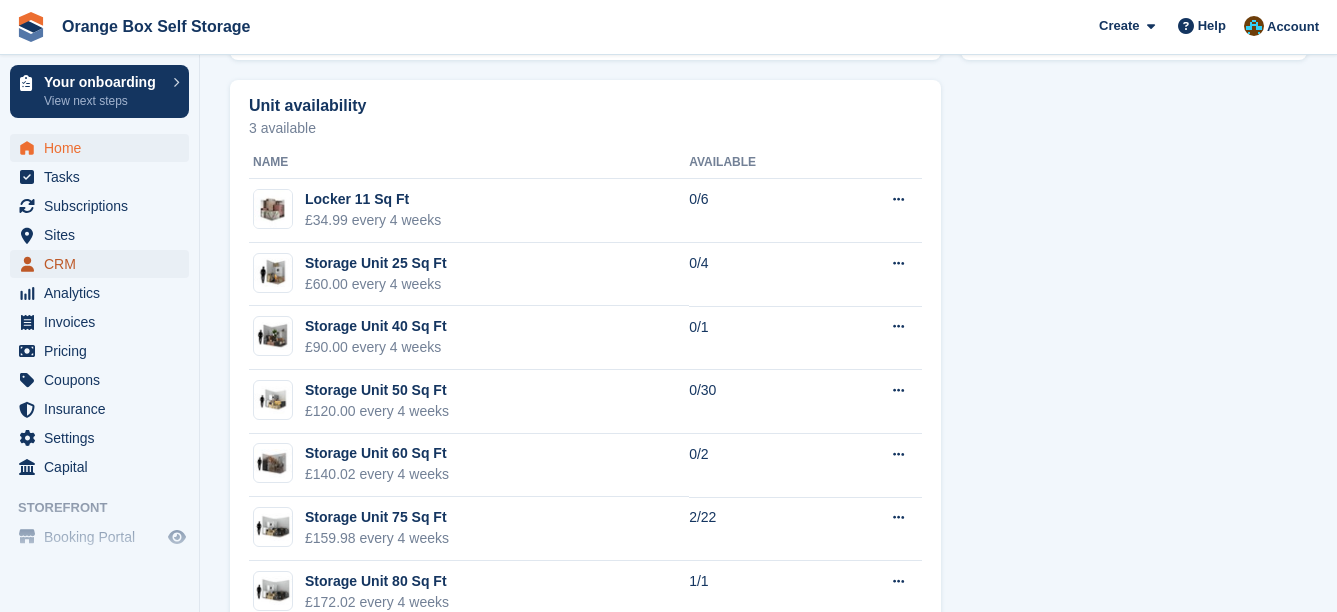 click on "CRM" at bounding box center (104, 264) 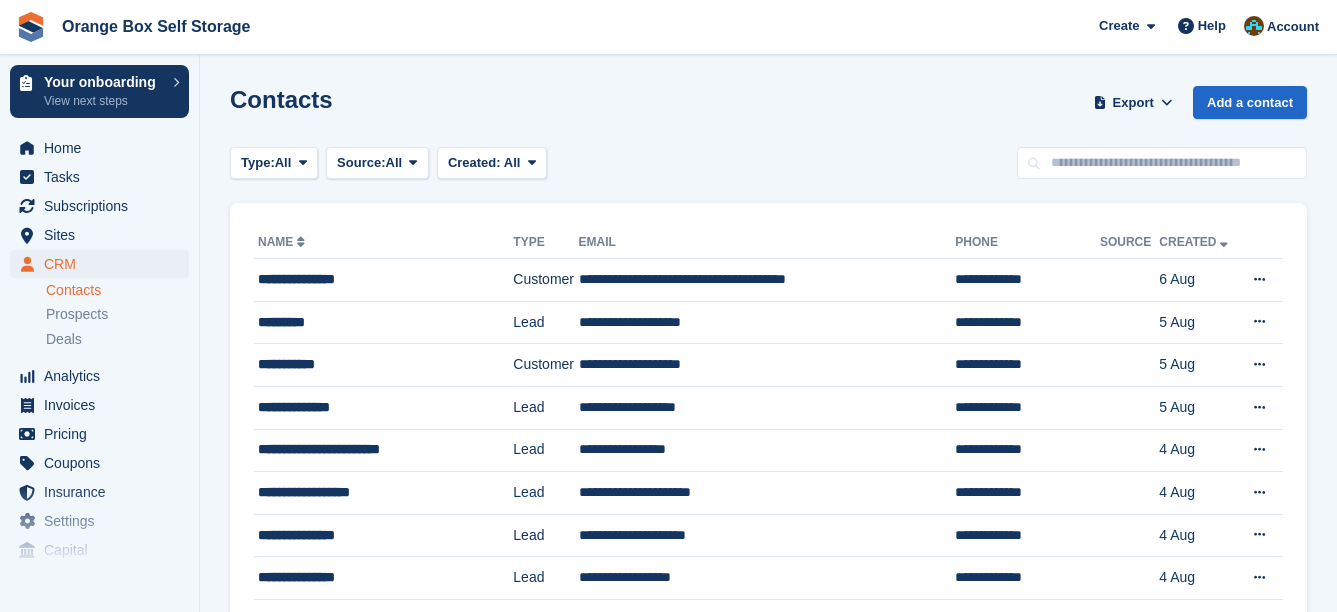 scroll, scrollTop: 0, scrollLeft: 0, axis: both 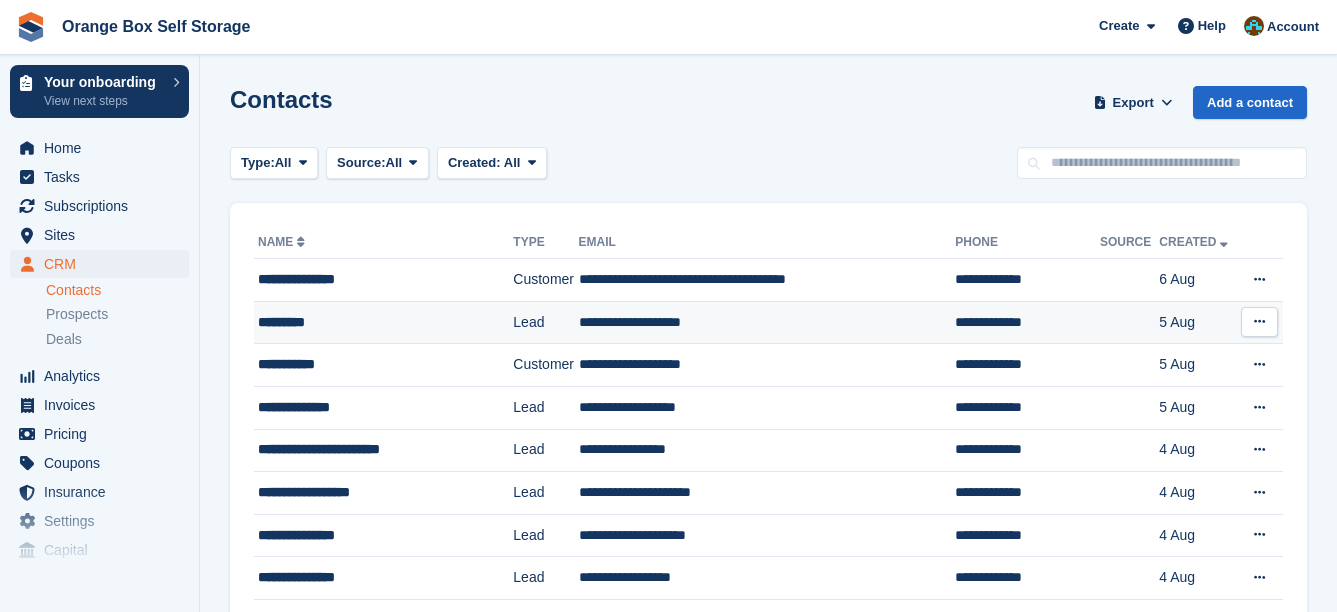 click on "*********" at bounding box center (376, 322) 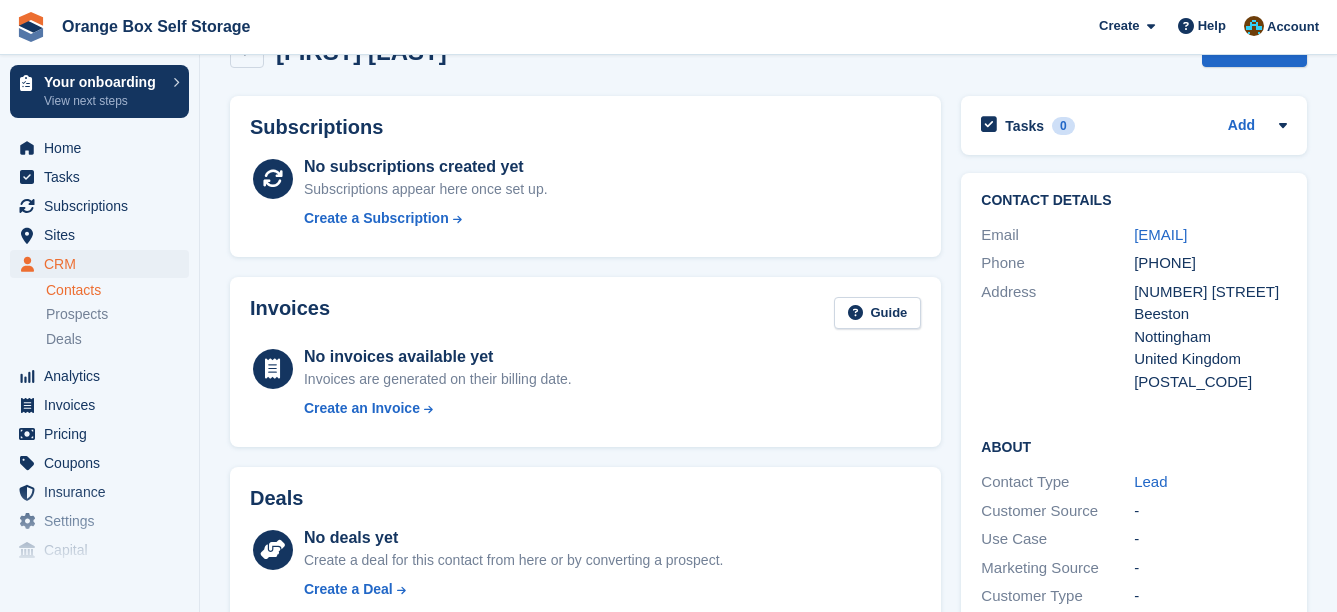 scroll, scrollTop: 0, scrollLeft: 0, axis: both 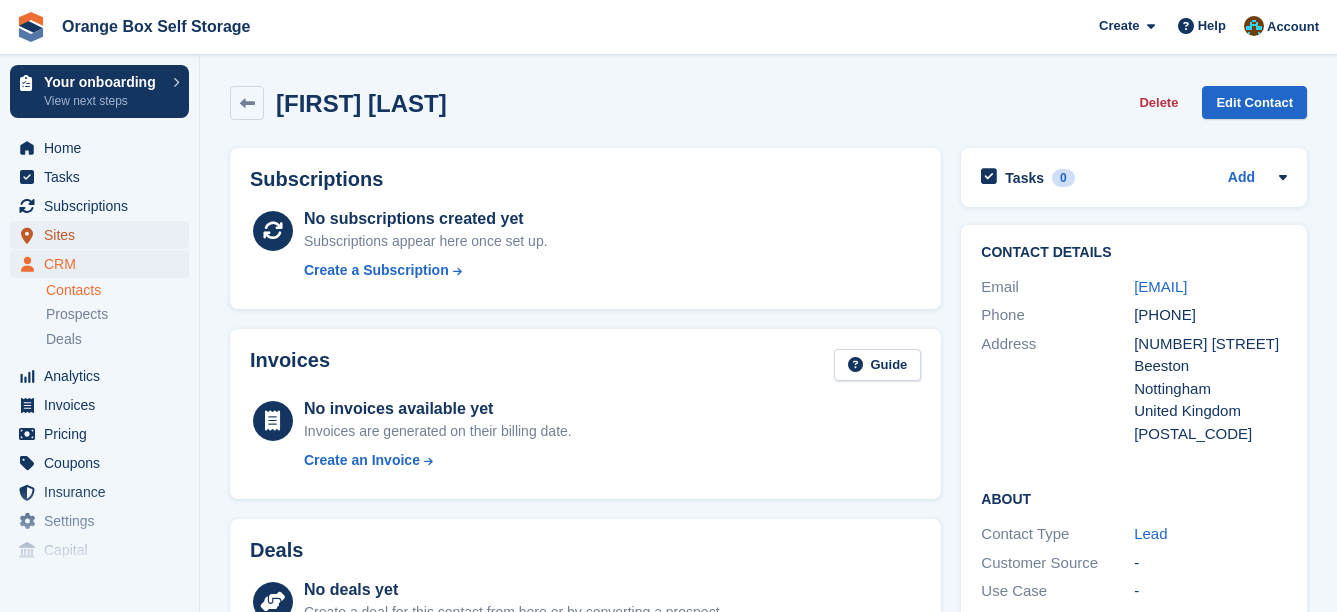 click on "Sites" at bounding box center [104, 235] 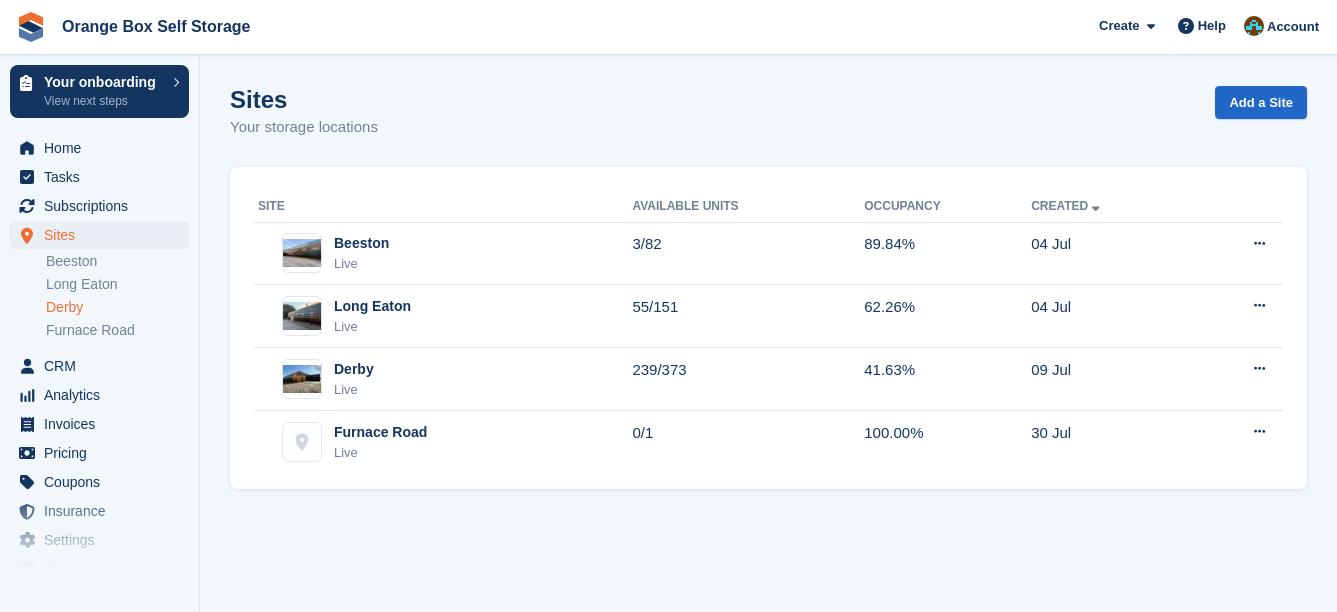 click on "Derby" at bounding box center [117, 307] 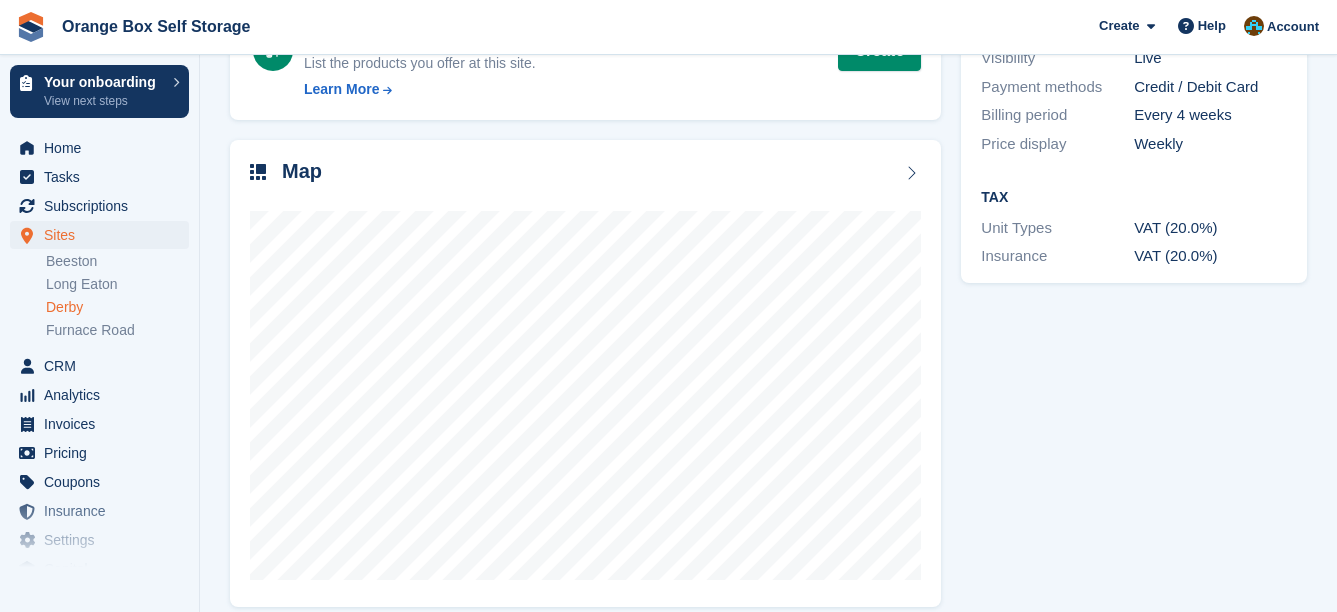 scroll, scrollTop: 413, scrollLeft: 0, axis: vertical 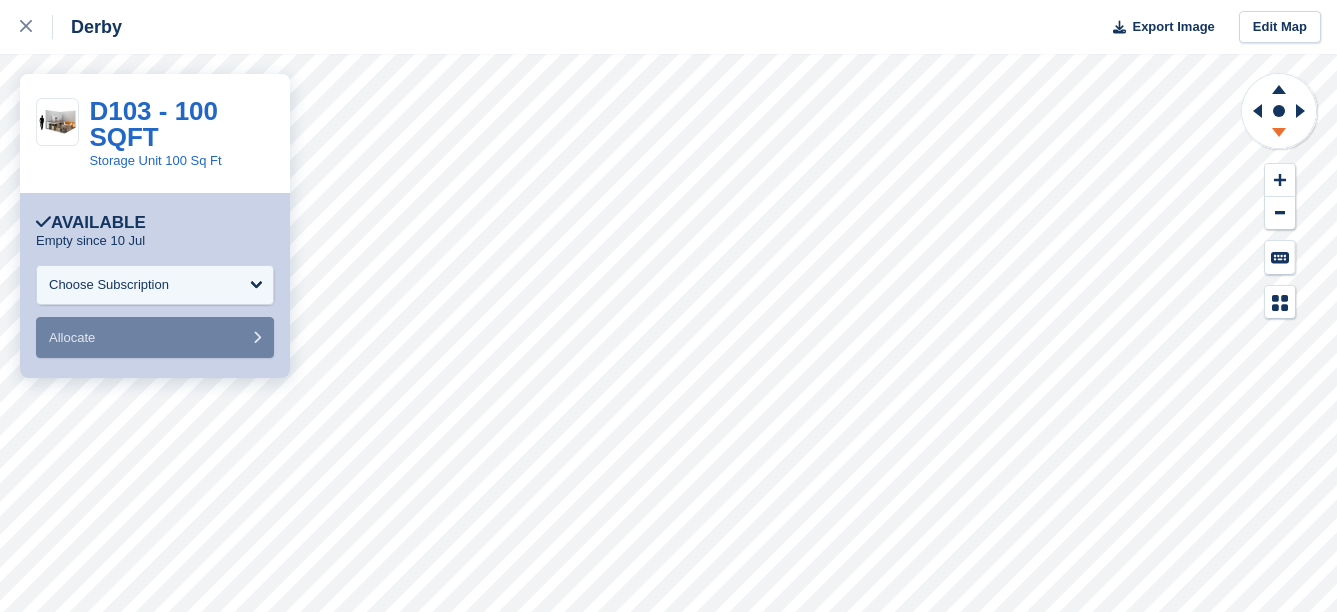 click 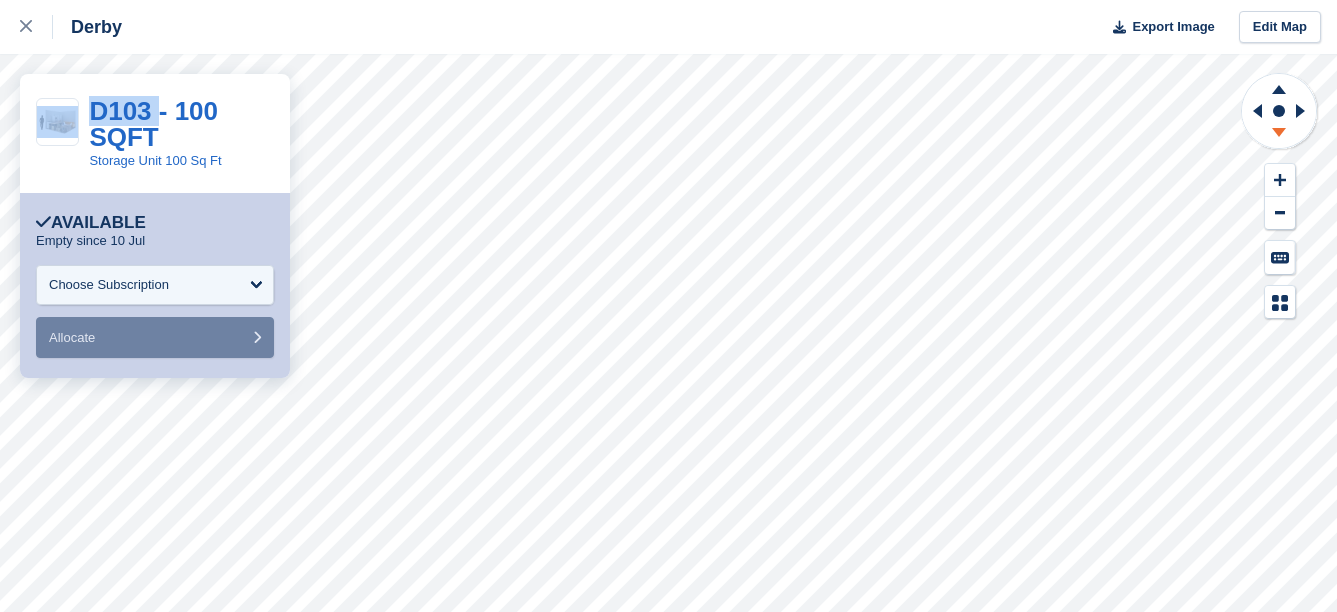 click 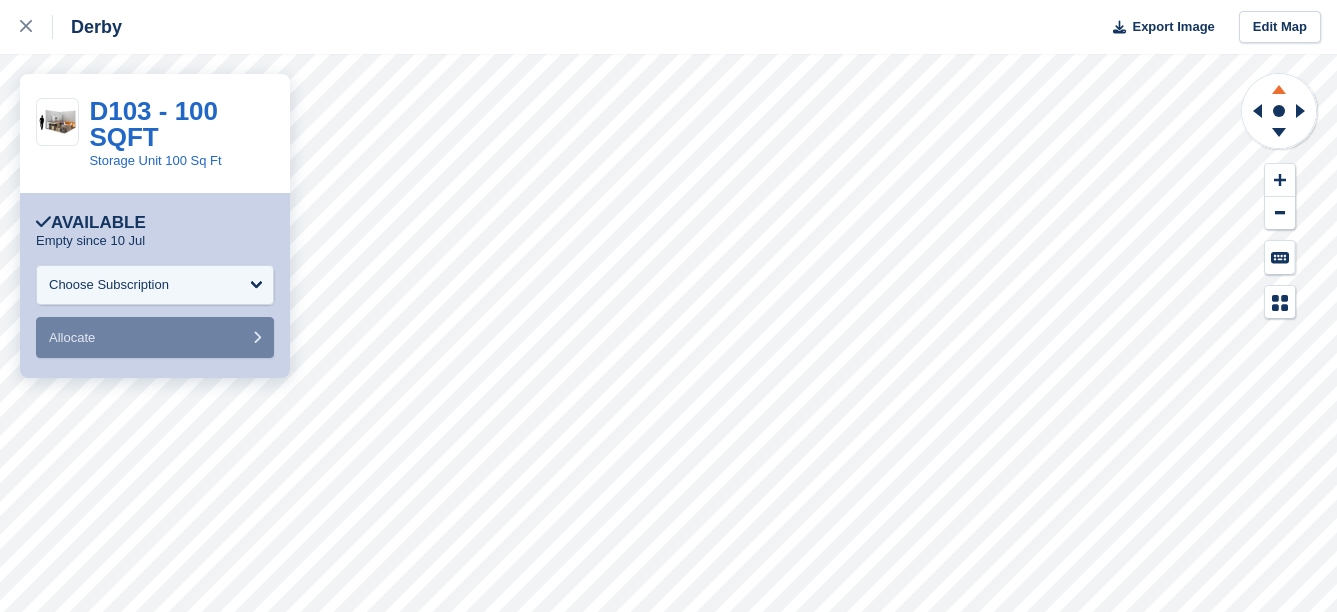 drag, startPoint x: 1271, startPoint y: 131, endPoint x: 1274, endPoint y: 87, distance: 44.102154 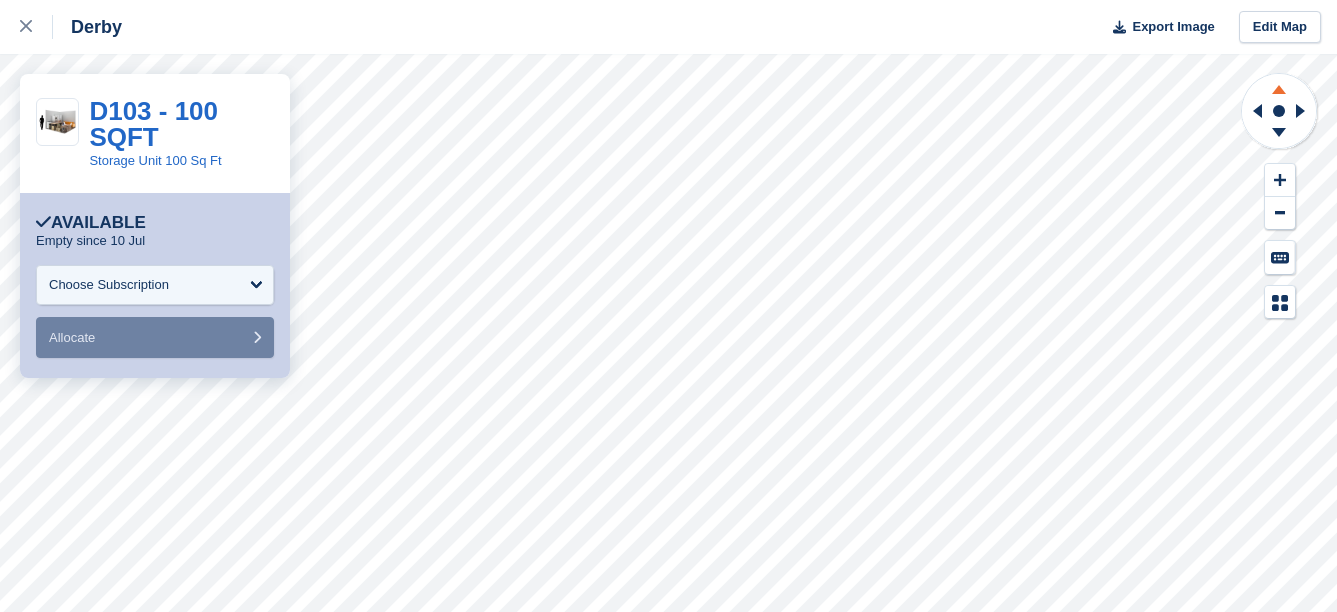 click 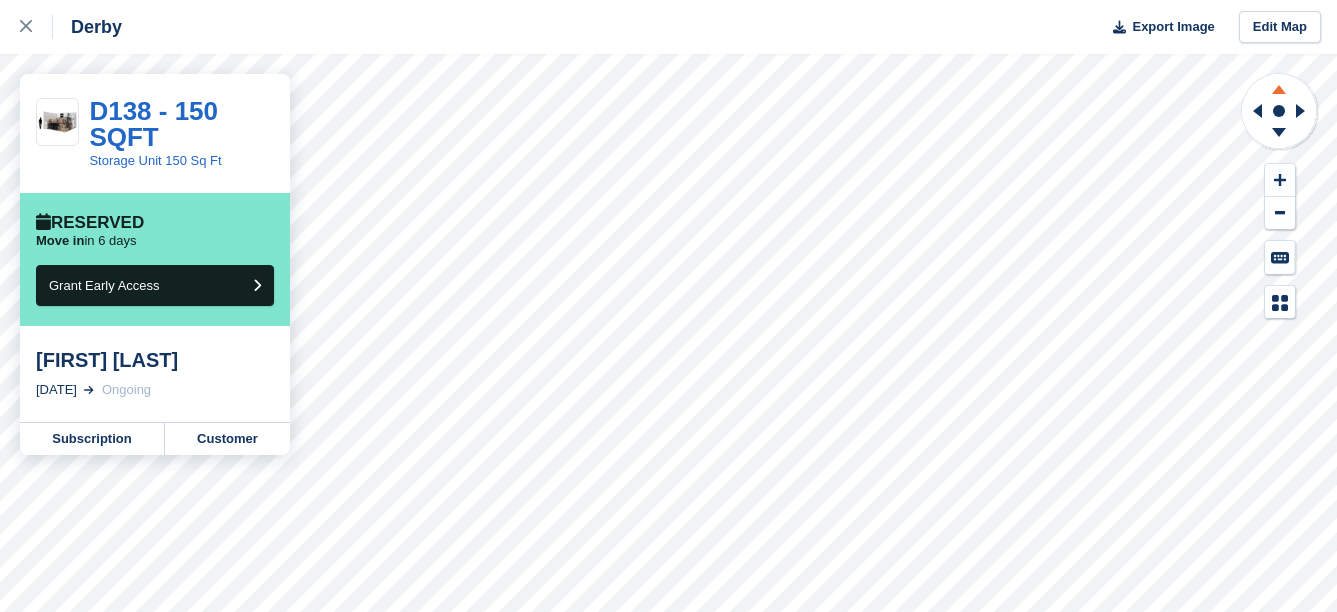 click 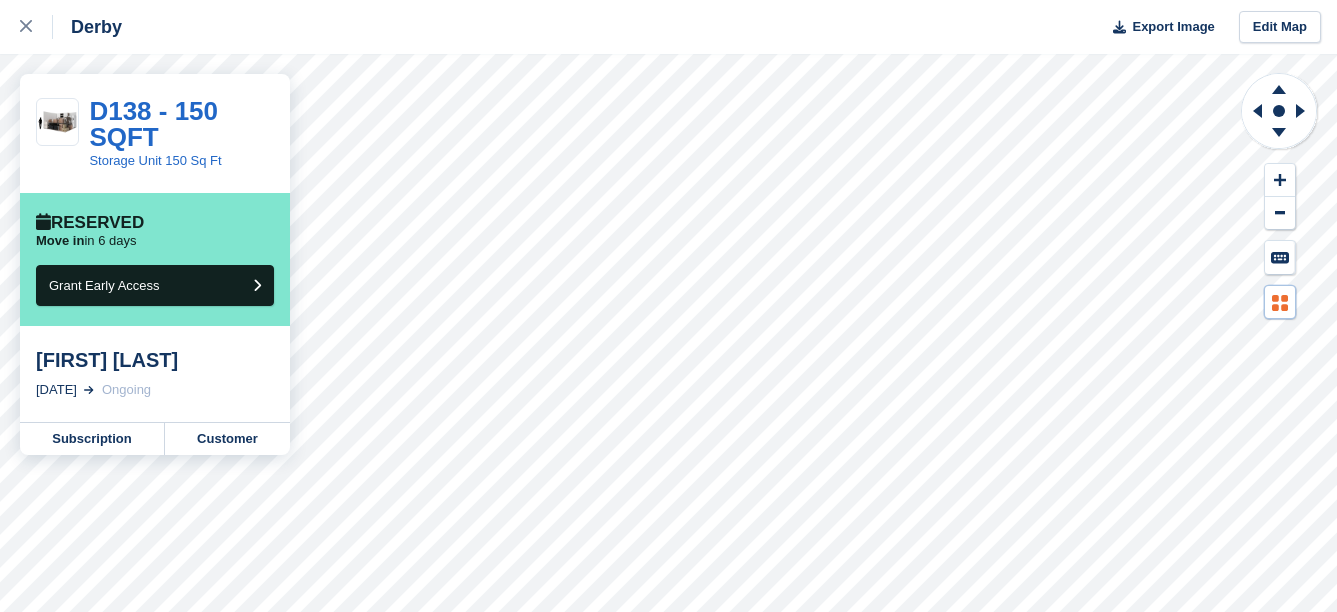 click 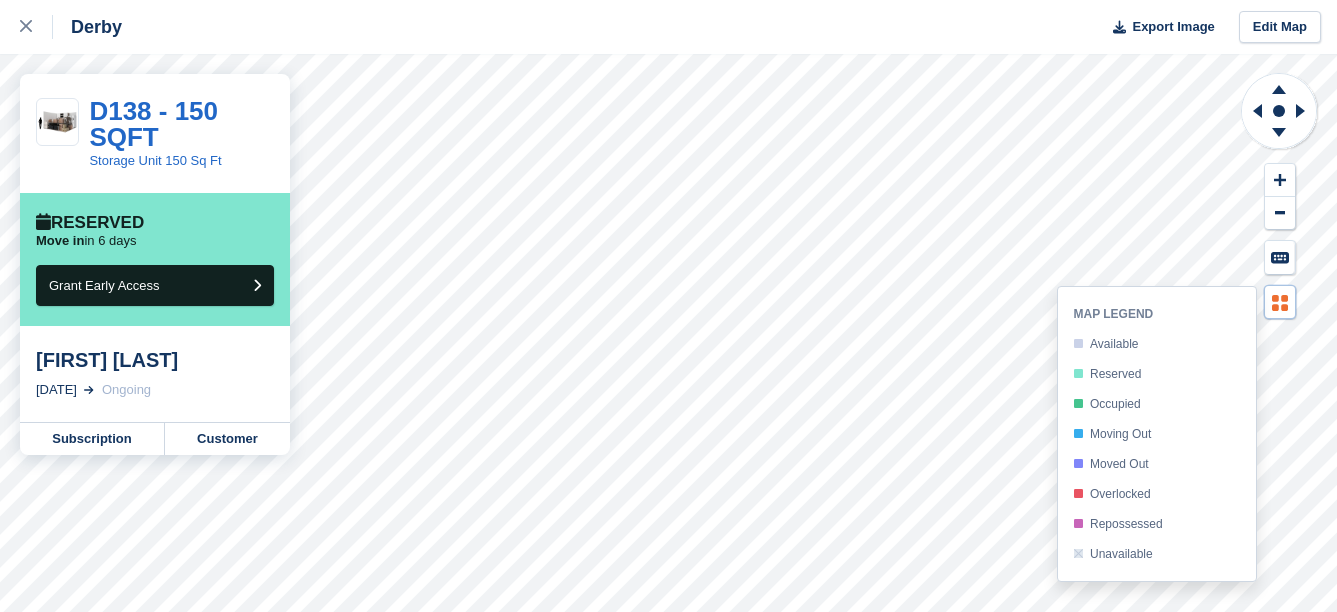 click 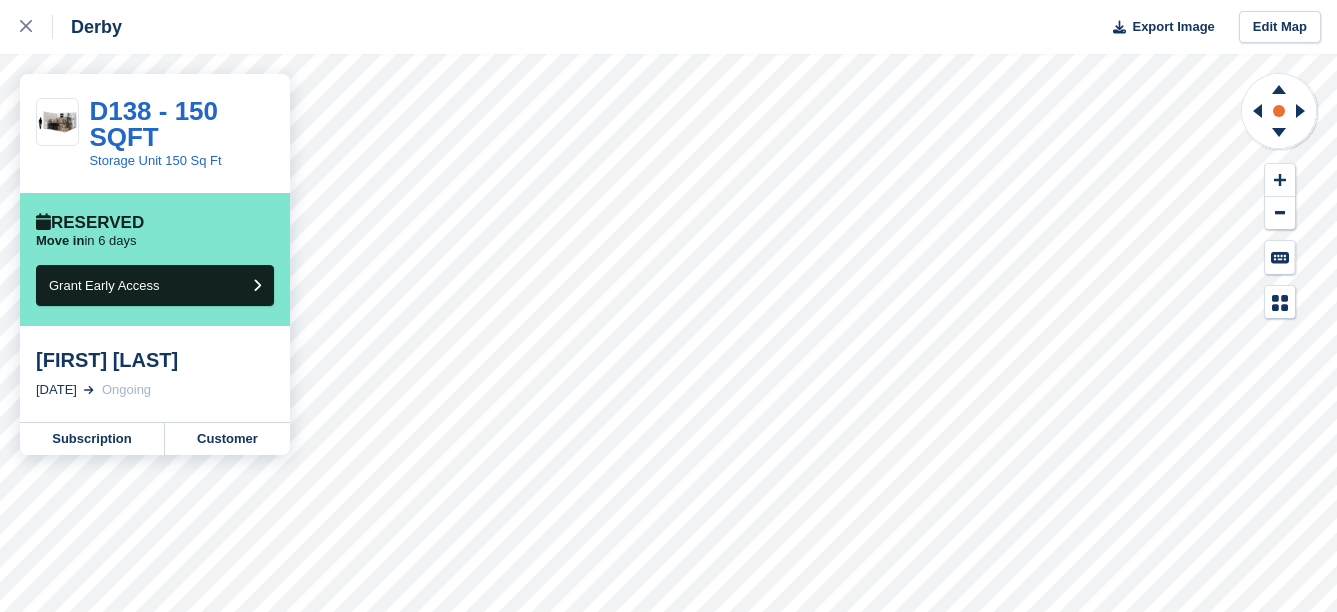 click 